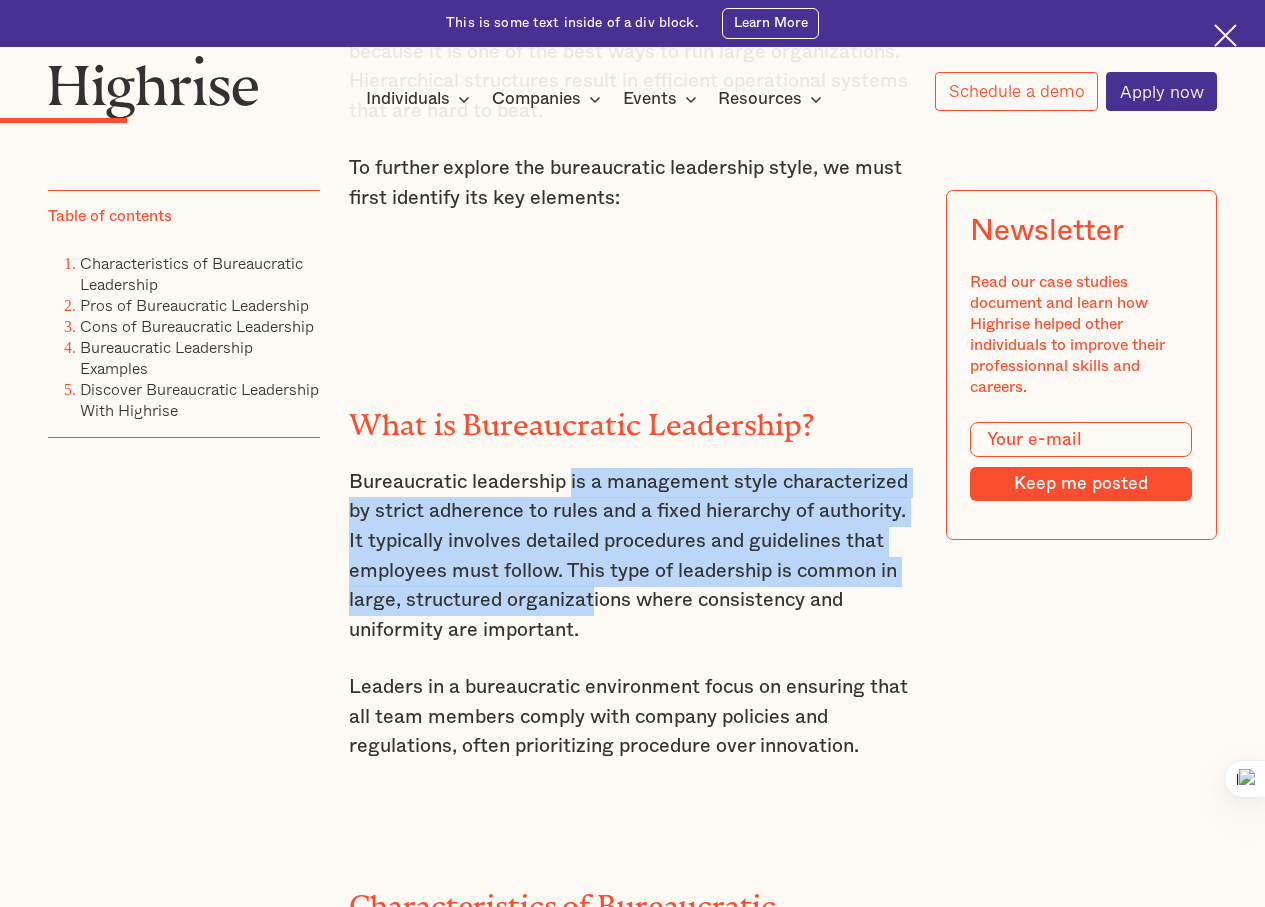 scroll, scrollTop: 2100, scrollLeft: 0, axis: vertical 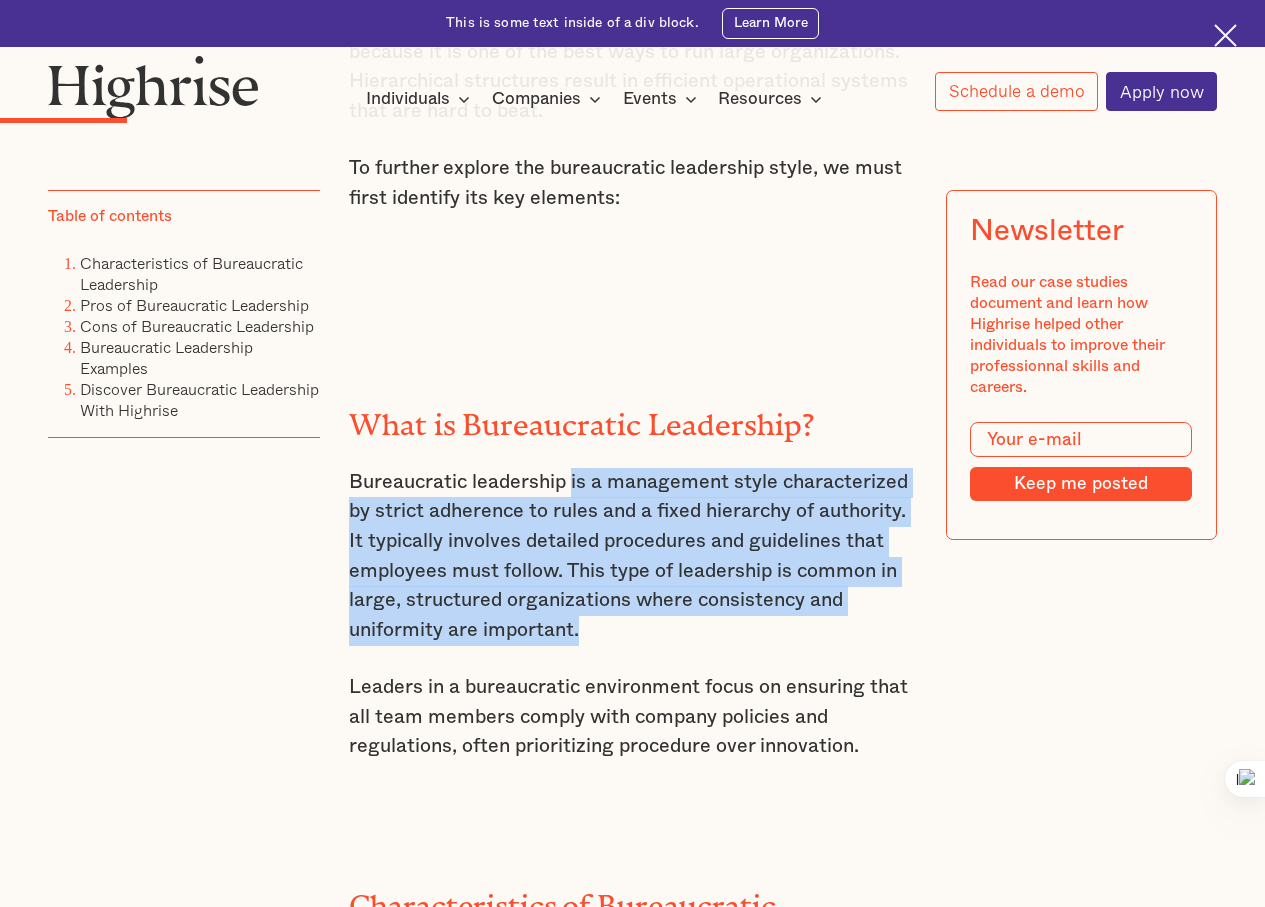 click on "Bureaucratic leadership is a management style characterized by strict adherence to rules and a fixed hierarchy of authority. It typically involves detailed procedures and guidelines that employees must follow. This type of leadership is common in large, structured organizations where consistency and uniformity are important." at bounding box center [633, 557] 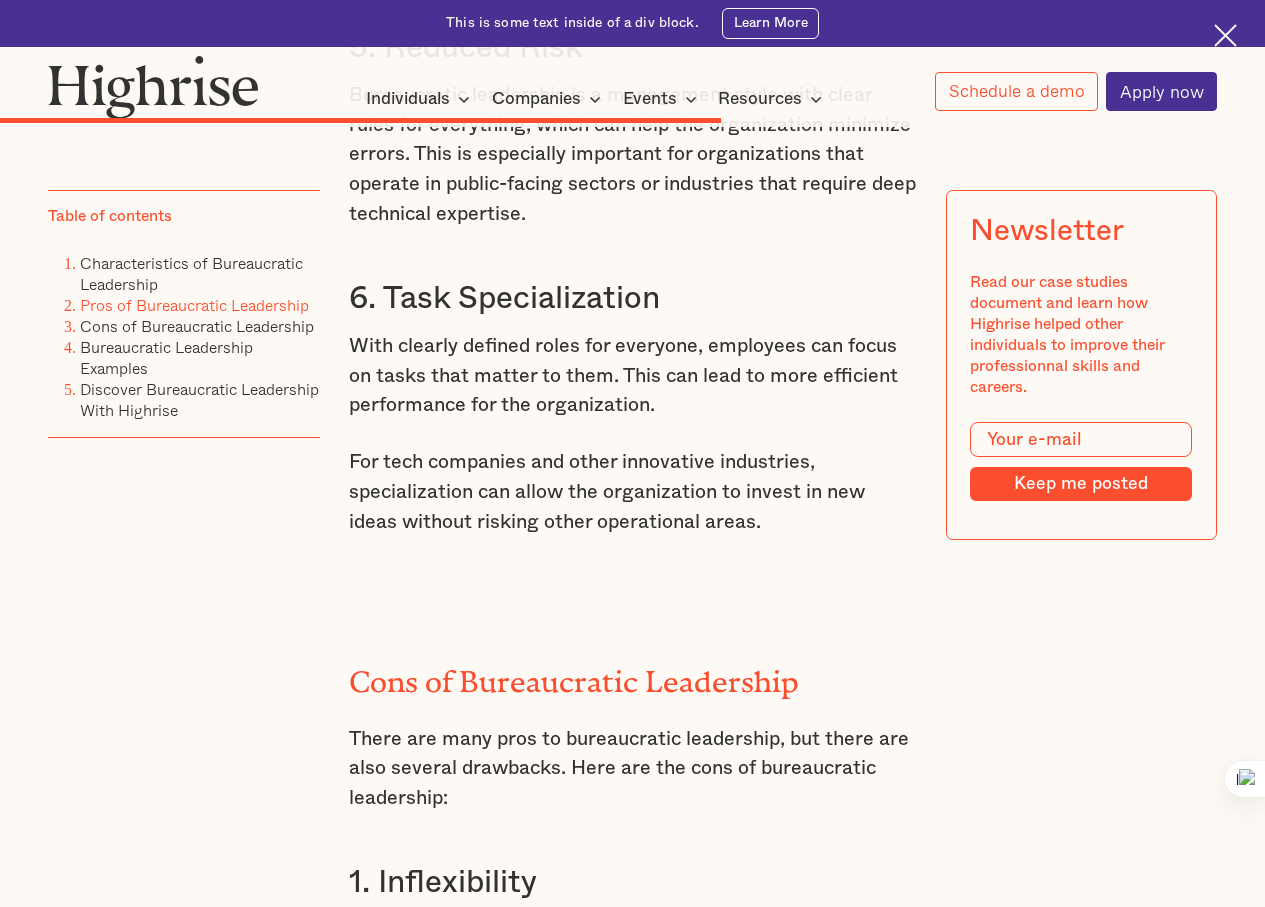 scroll, scrollTop: 8300, scrollLeft: 0, axis: vertical 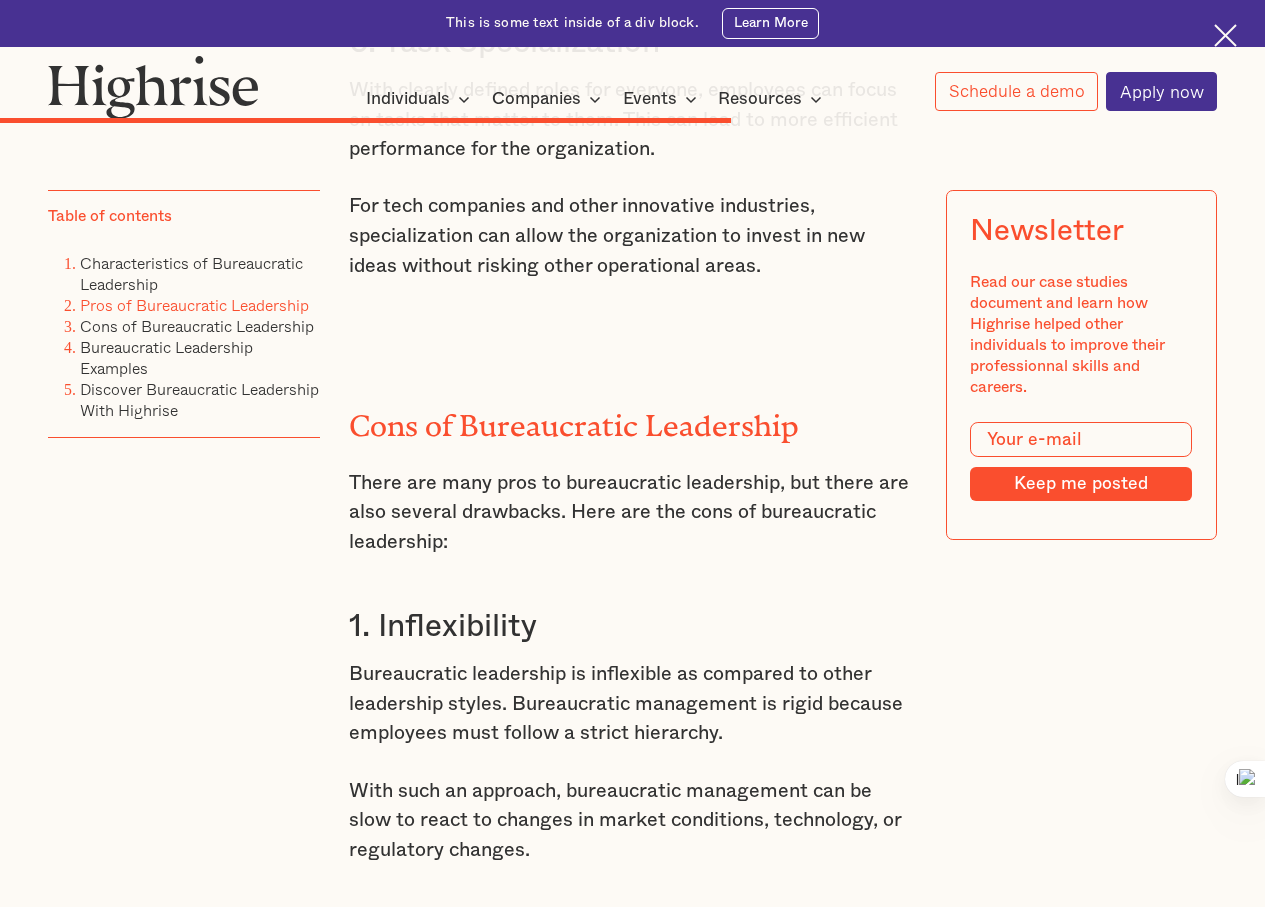 click on "Pros of Bureaucratic Leadership Now that we can identify a bureaucratic leader, it's time to find out why one would choose this leadership style. Here are some pros of bureaucratic leadership: 1. Efficiency in Large Organizations A bureaucratic leader is the best person to manage a large organization with complex interactions between different departments. A clear chain of command and established rules for the division of labor clearly define who is responsible for what. This makes the organization more efficient because there is less confusion around scope, chain of command, and responsibility. 2. Consistency and Stability The world is rarely stable and changes in the business environment can quickly throw off a business without established rules or a consistent management style. Bureaucratic leadership helps maintain consistency and stability because decisions are based on set guidelines, reducing the risk of arbitrary actions or decisions. 3. Fair Treatment for Everyone leadership styles. ‍ ‍" at bounding box center [633, 132] 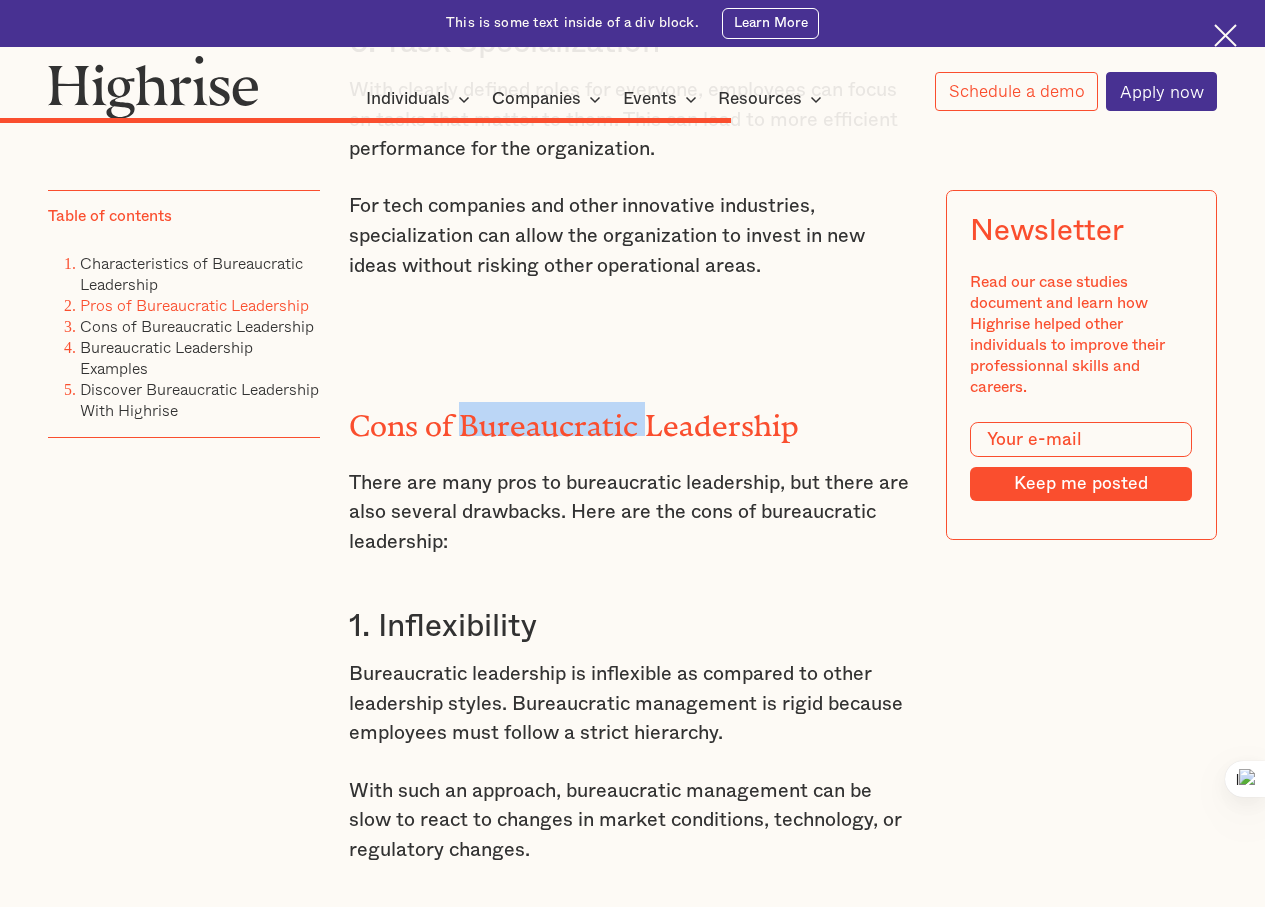 click on "Cons of Bureaucratic Leadership" at bounding box center [633, 419] 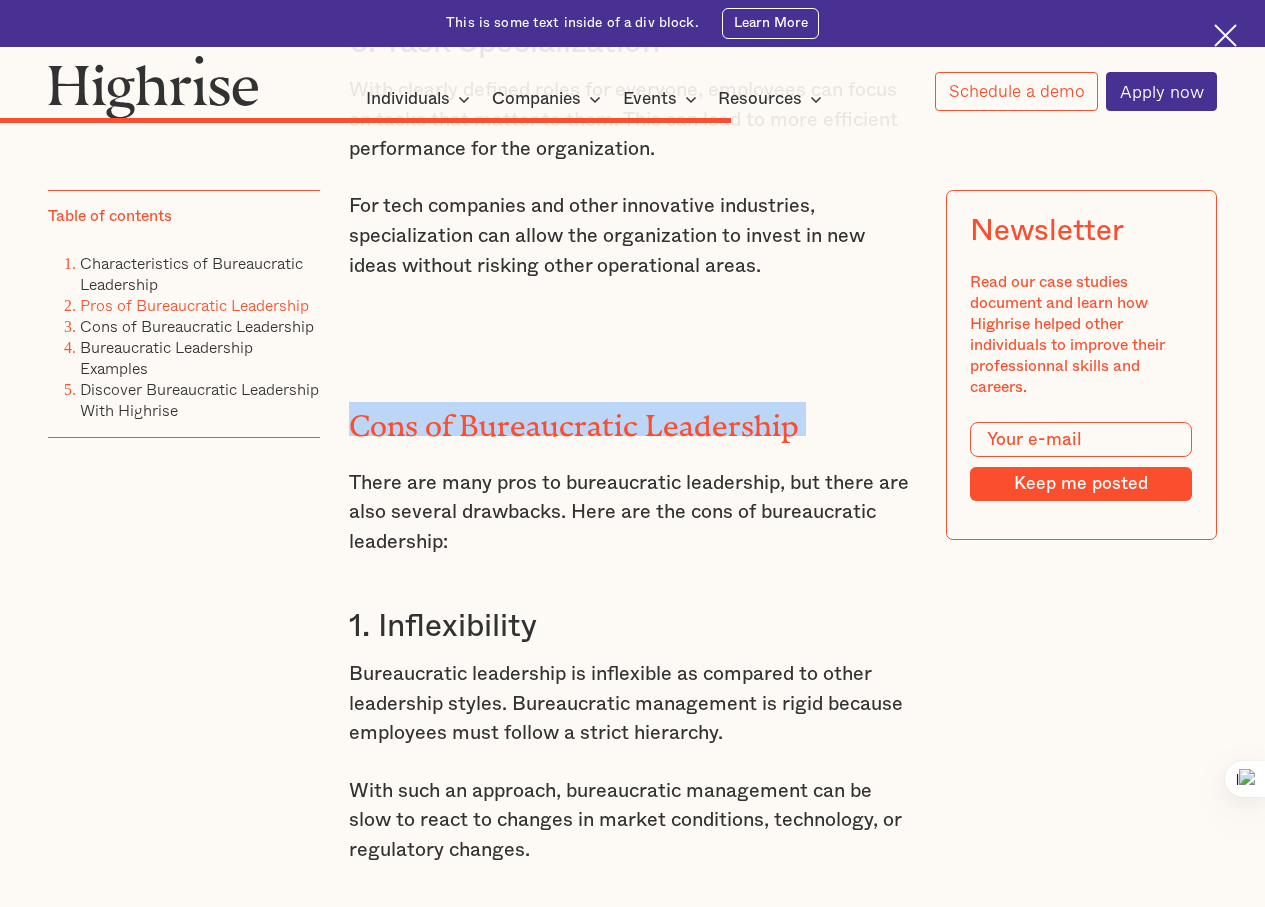 click on "Cons of Bureaucratic Leadership" at bounding box center (633, 419) 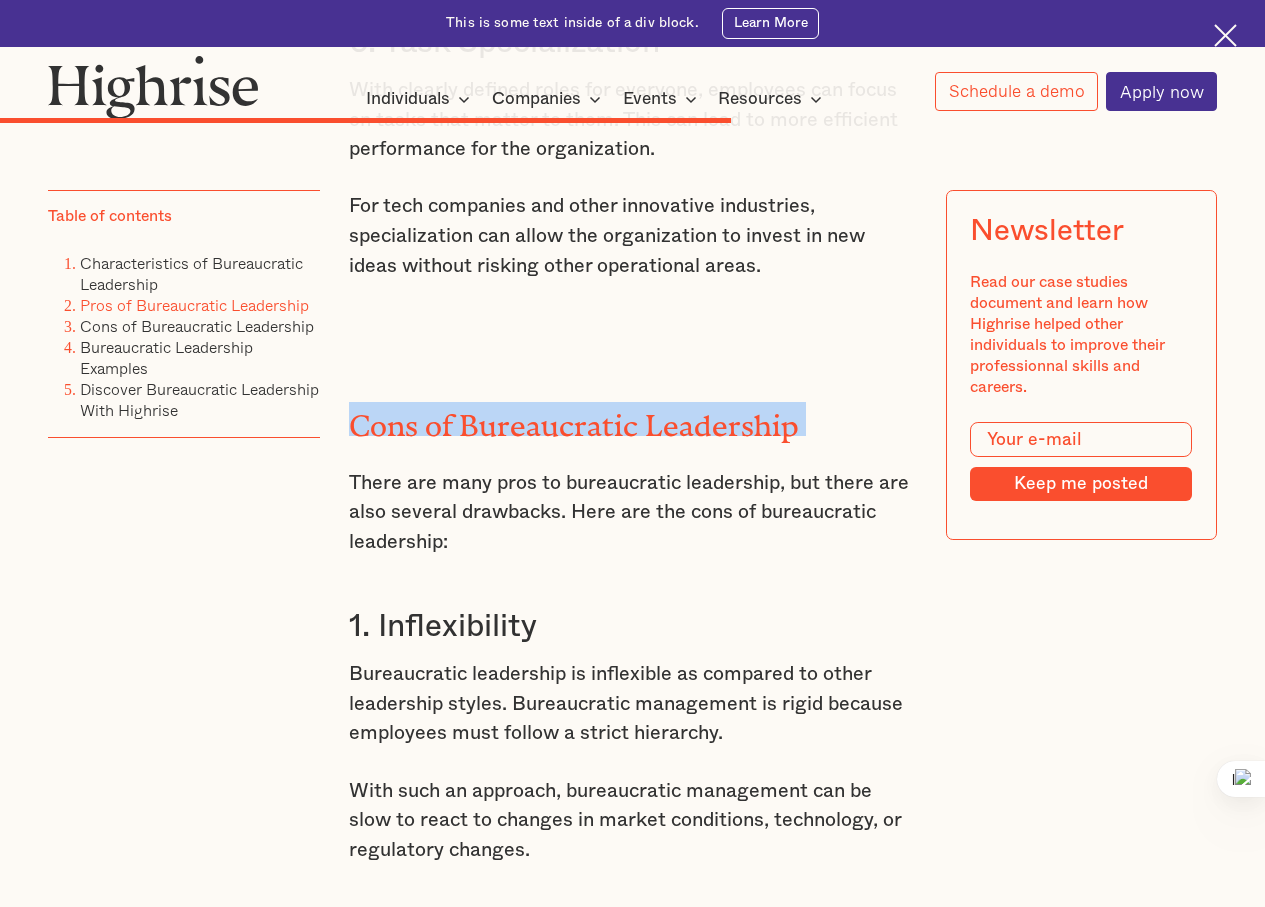 click on "Pros of Bureaucratic Leadership Now that we can identify a bureaucratic leader, it's time to find out why one would choose this leadership style. Here are some pros of bureaucratic leadership: 1. Efficiency in Large Organizations A bureaucratic leader is the best person to manage a large organization with complex interactions between different departments. A clear chain of command and established rules for the division of labor clearly define who is responsible for what. This makes the organization more efficient because there is less confusion around scope, chain of command, and responsibility. 2. Consistency and Stability The world is rarely stable and changes in the business environment can quickly throw off a business without established rules or a consistent management style. Bureaucratic leadership helps maintain consistency and stability because decisions are based on set guidelines, reducing the risk of arbitrary actions or decisions. 3. Fair Treatment for Everyone leadership styles. ‍ ‍" at bounding box center (633, 132) 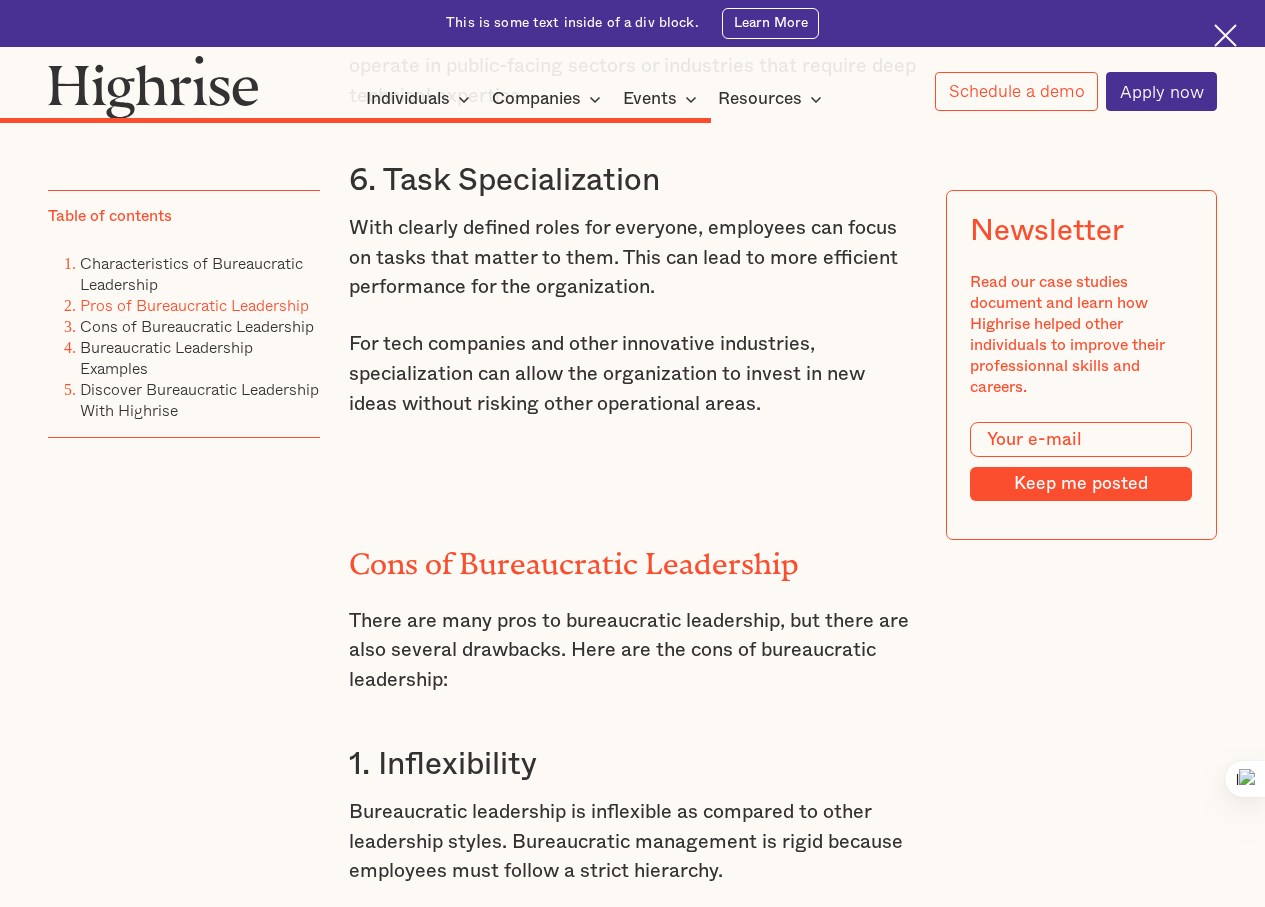 scroll, scrollTop: 8000, scrollLeft: 0, axis: vertical 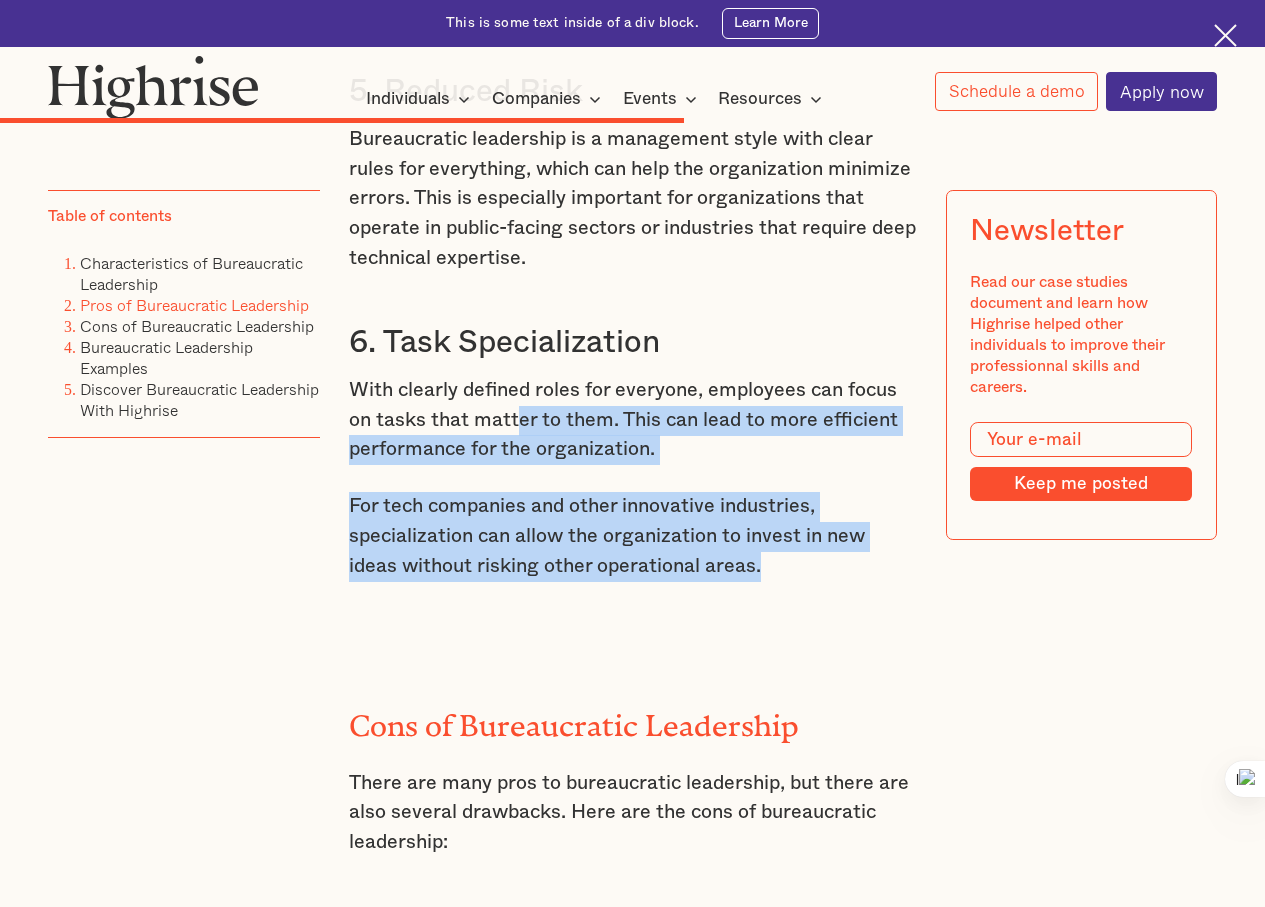 drag, startPoint x: 770, startPoint y: 684, endPoint x: 515, endPoint y: 533, distance: 296.35452 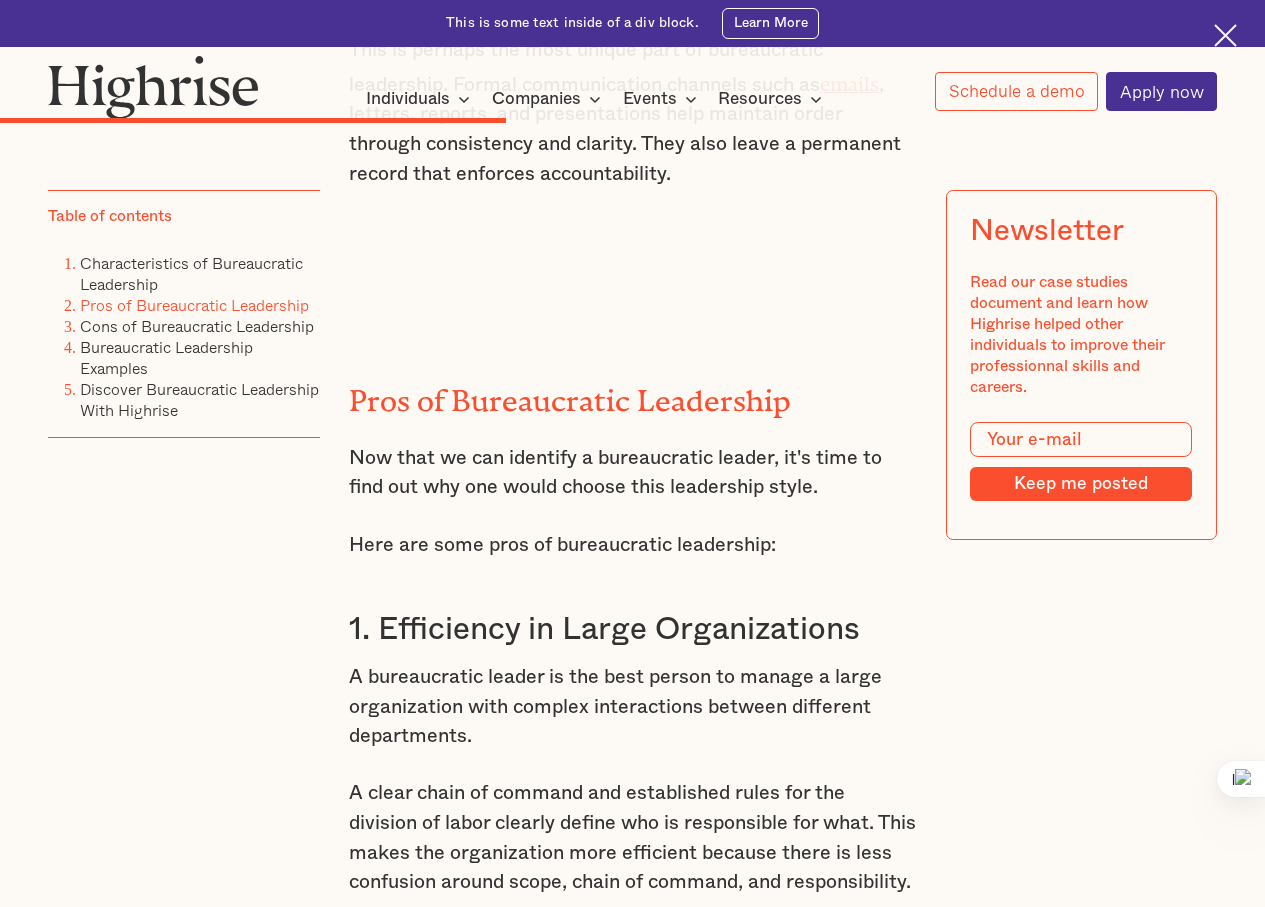 scroll, scrollTop: 6200, scrollLeft: 0, axis: vertical 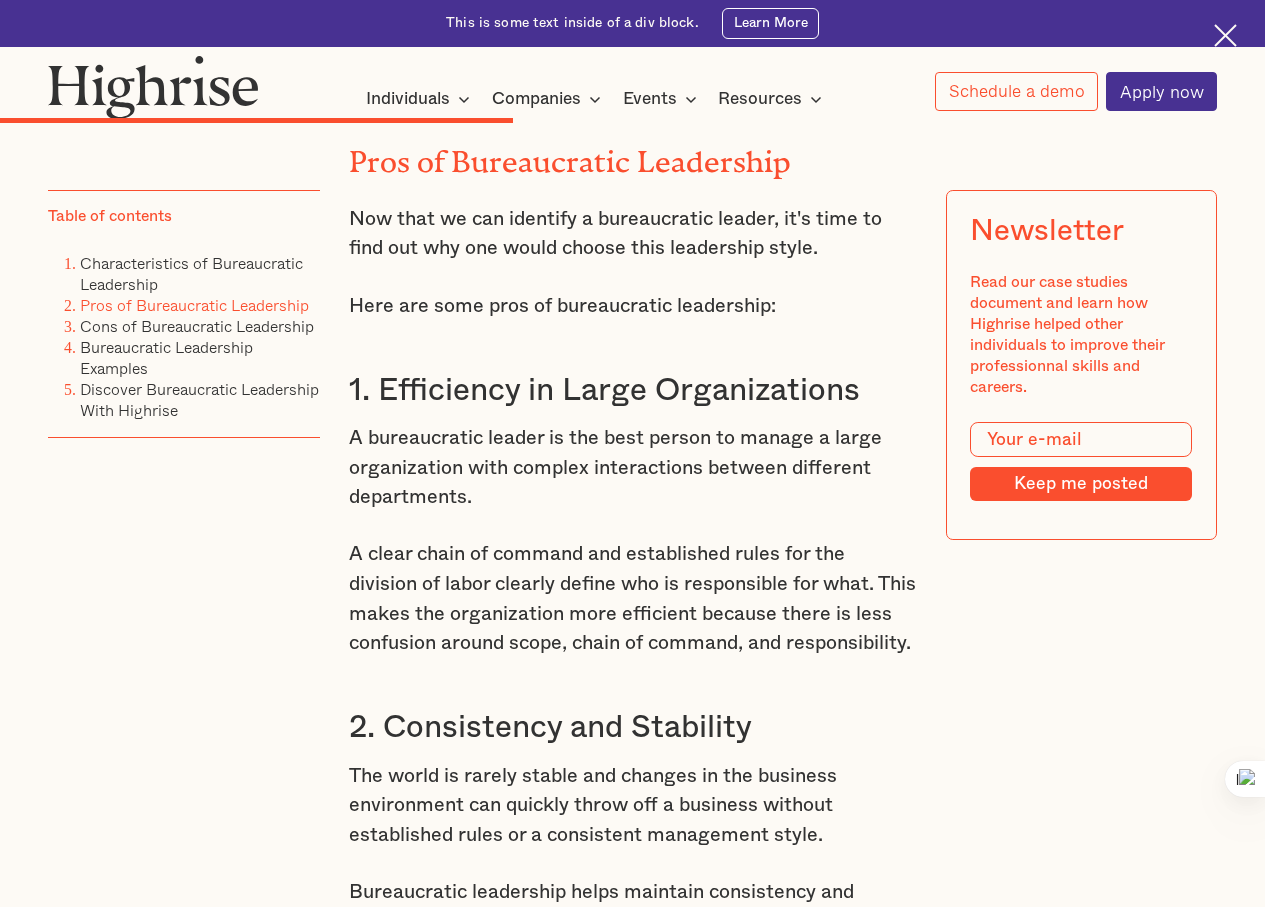 click on "1. Efficiency in Large Organizations" at bounding box center [633, 390] 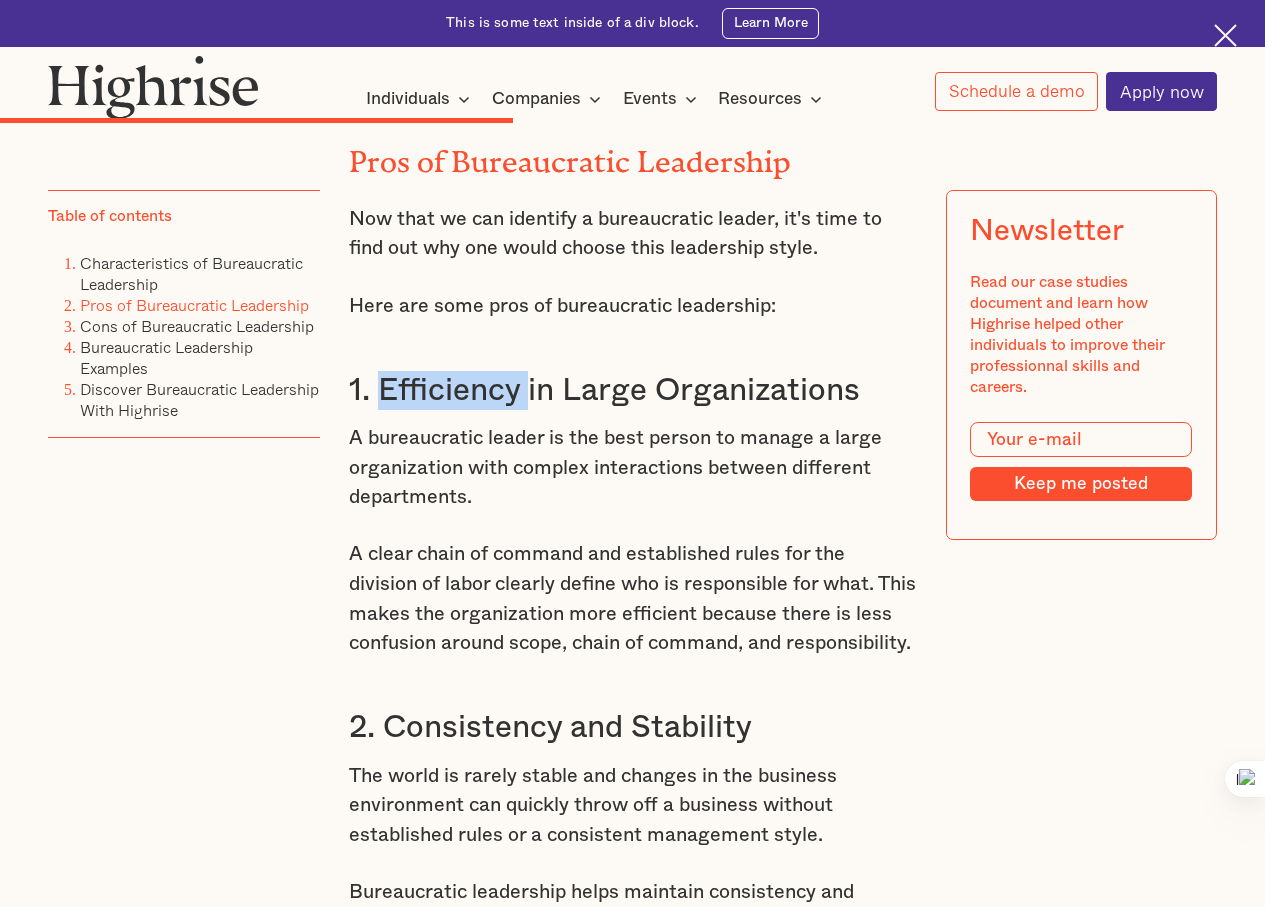 click on "1. Efficiency in Large Organizations" at bounding box center [633, 390] 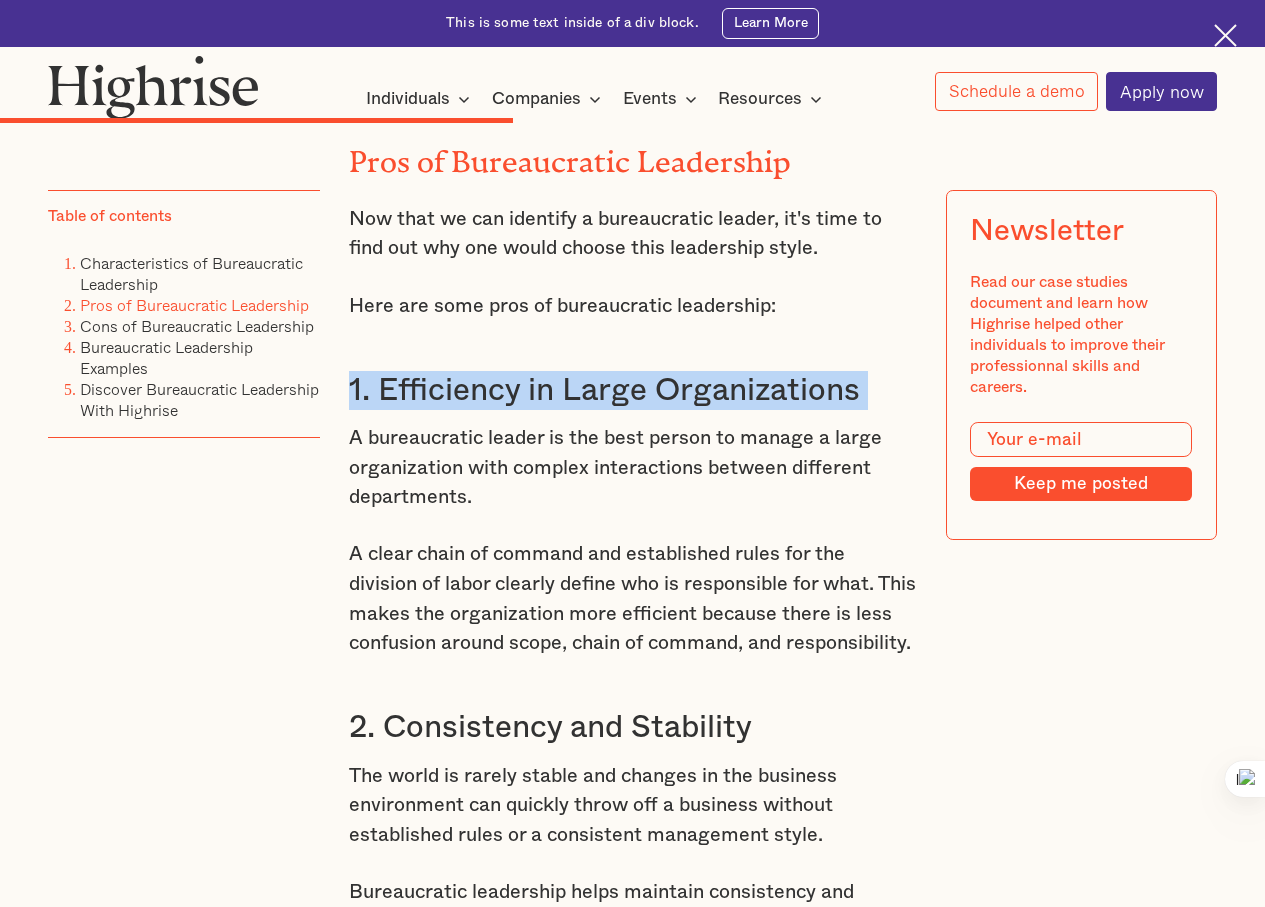 click on "1. Efficiency in Large Organizations" at bounding box center [633, 390] 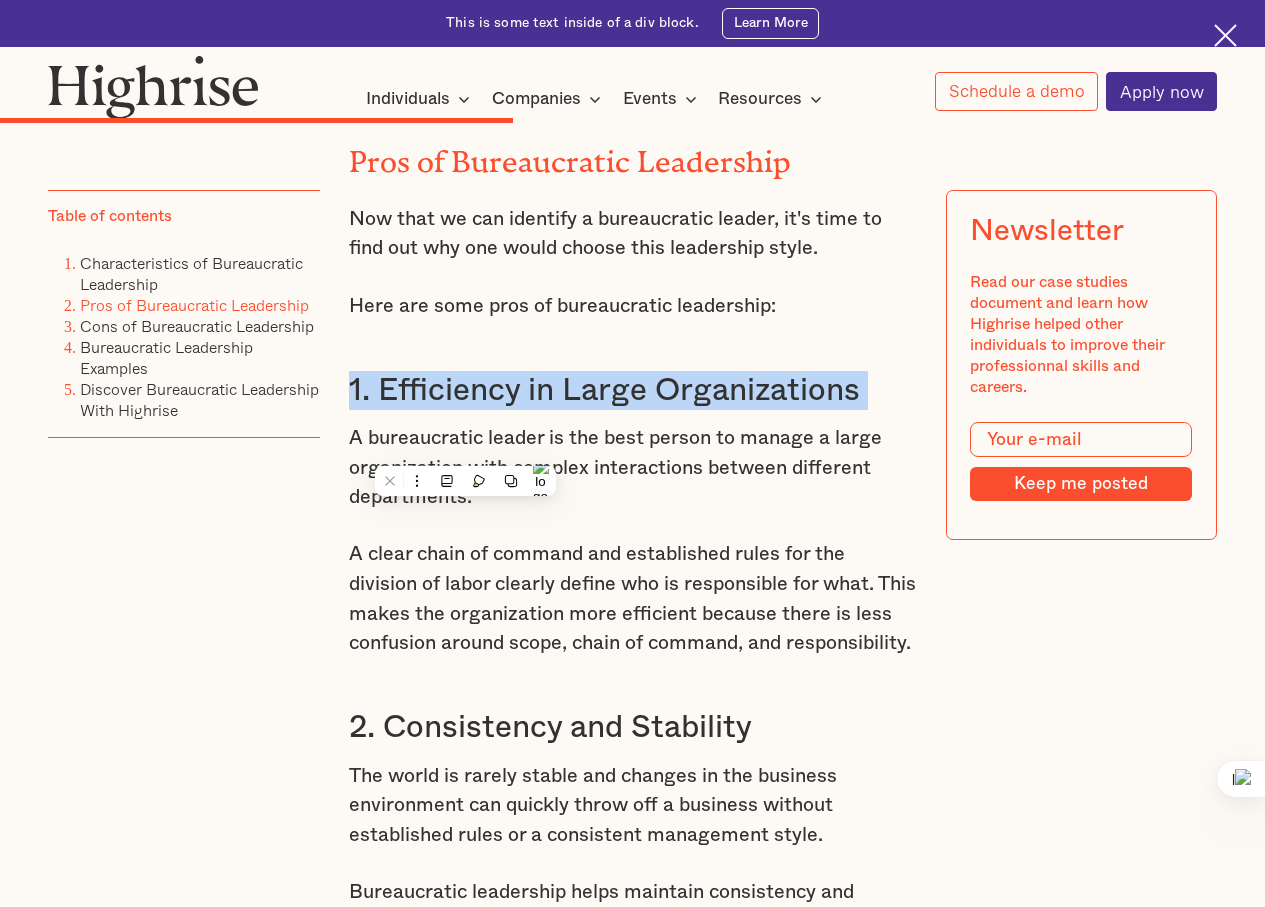 copy on "1. Efficiency in Large Organizations" 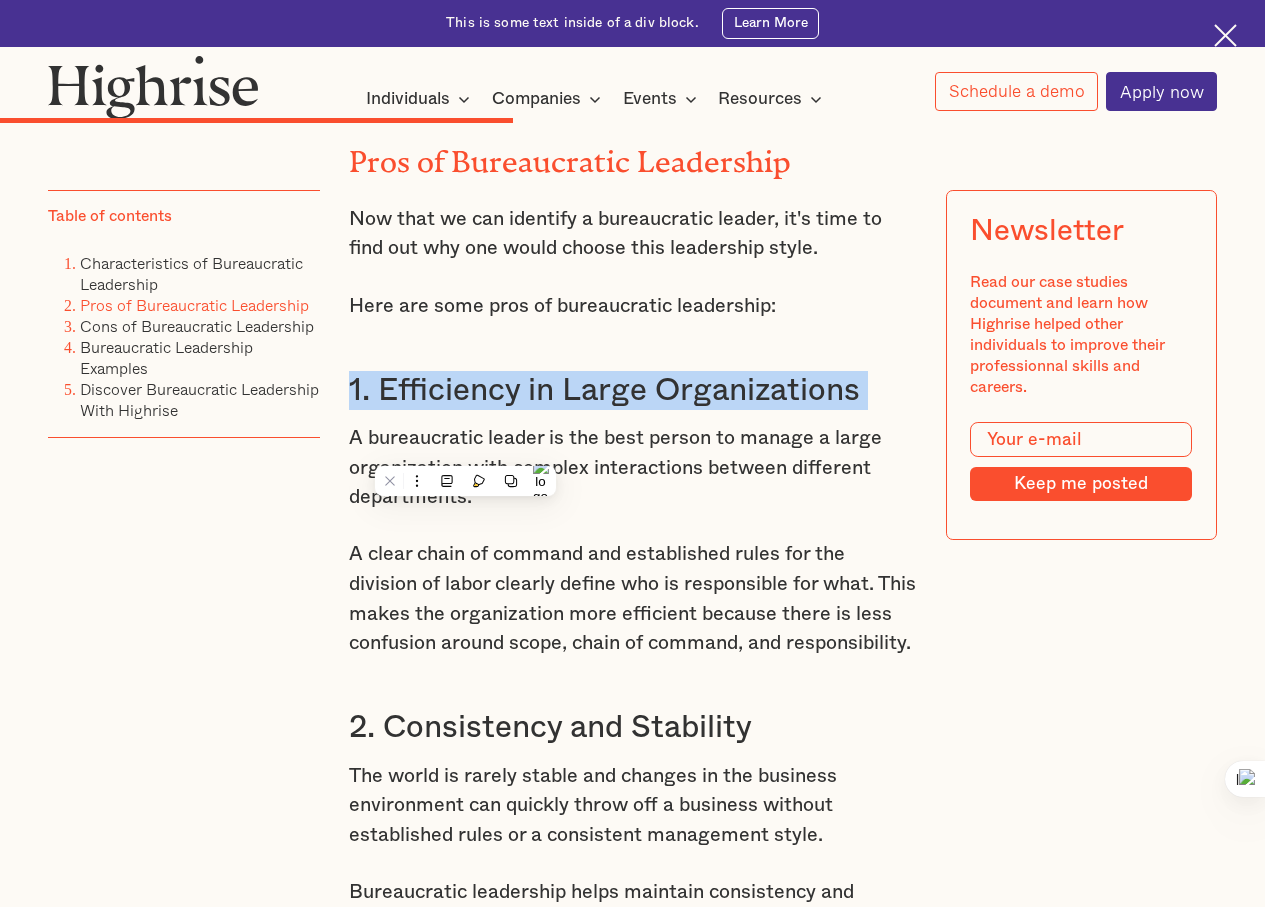 copy on "1. Efficiency in Large Organizations" 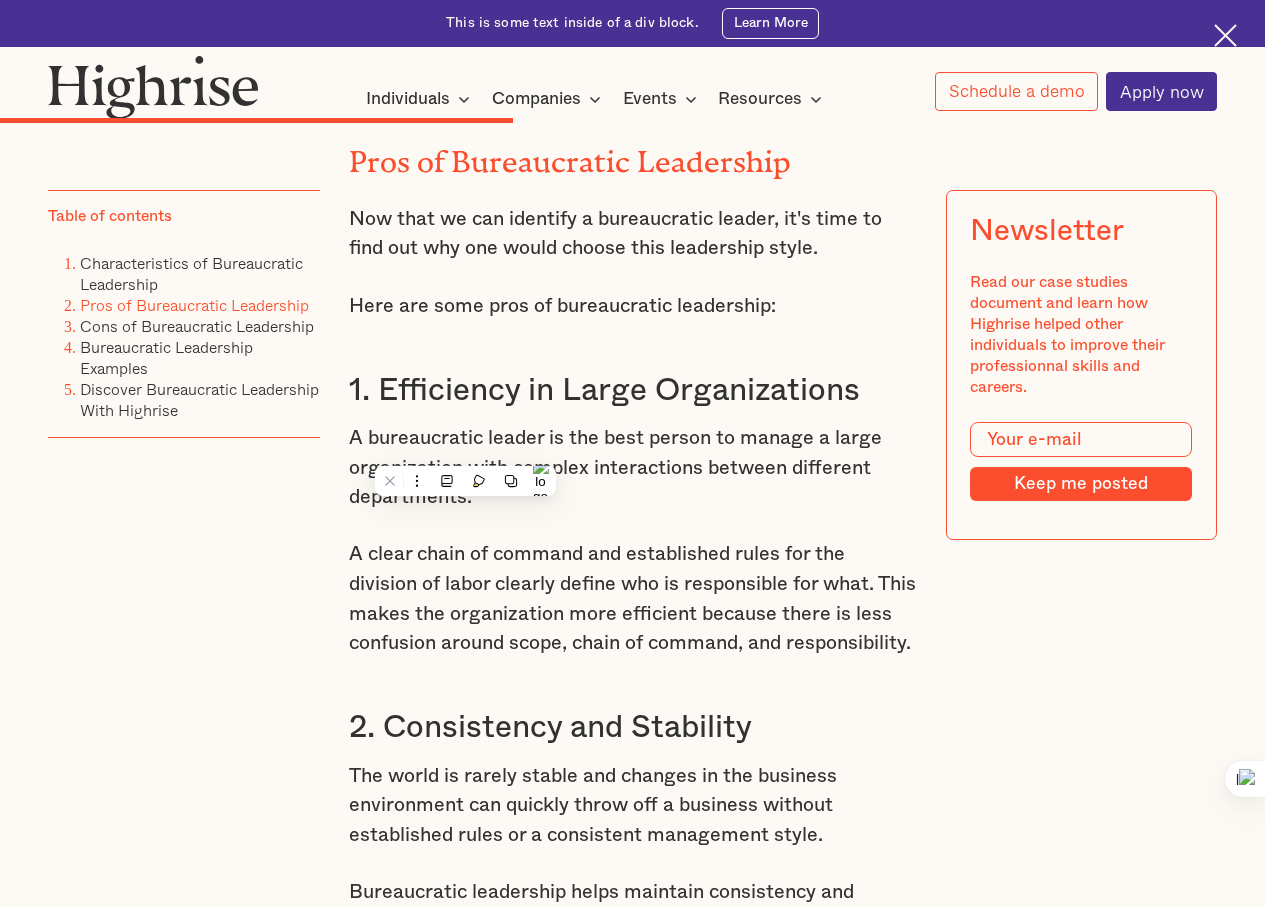click on "2. Consistency and Stability" at bounding box center (633, 727) 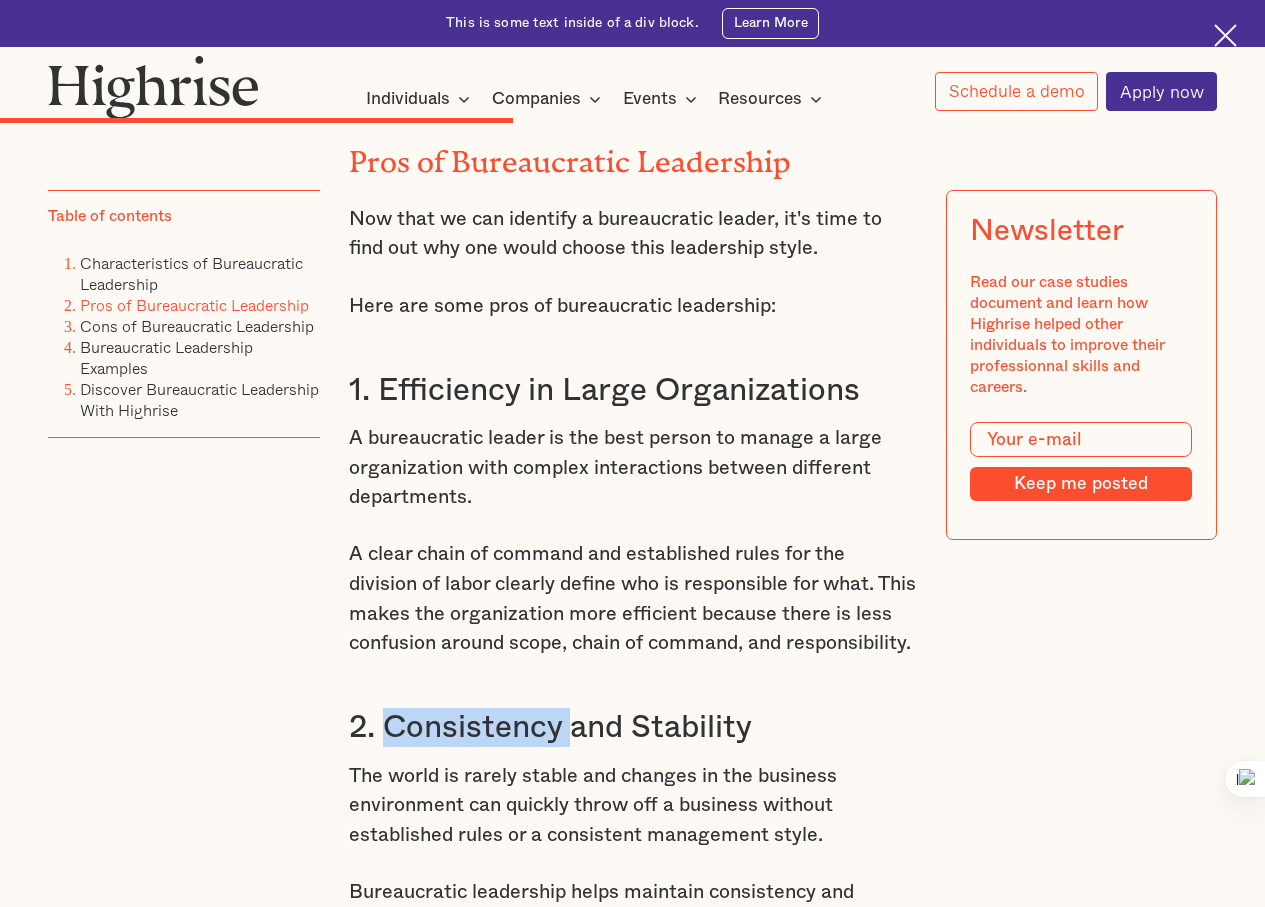 click on "2. Consistency and Stability" at bounding box center (633, 727) 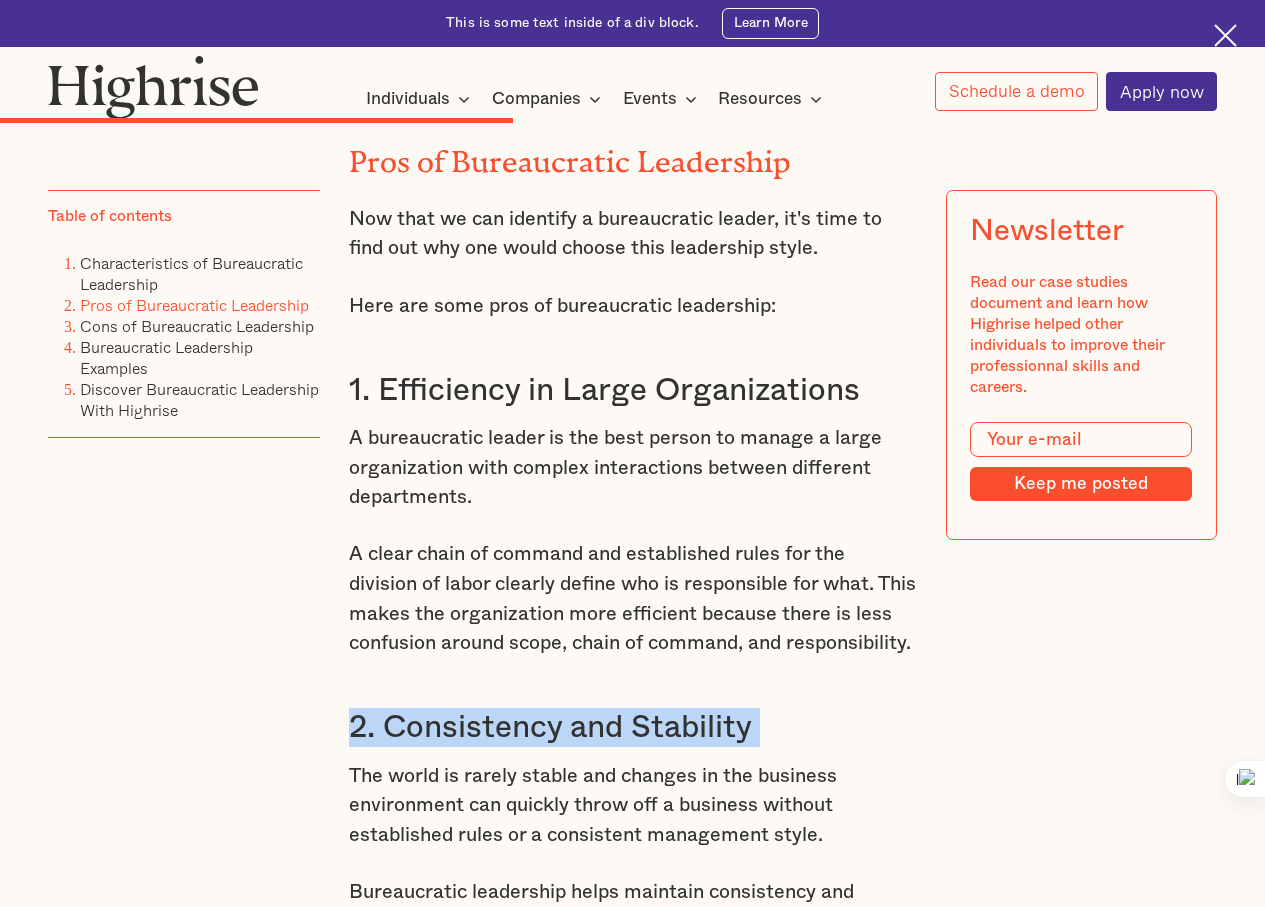 click on "2. Consistency and Stability" at bounding box center (633, 727) 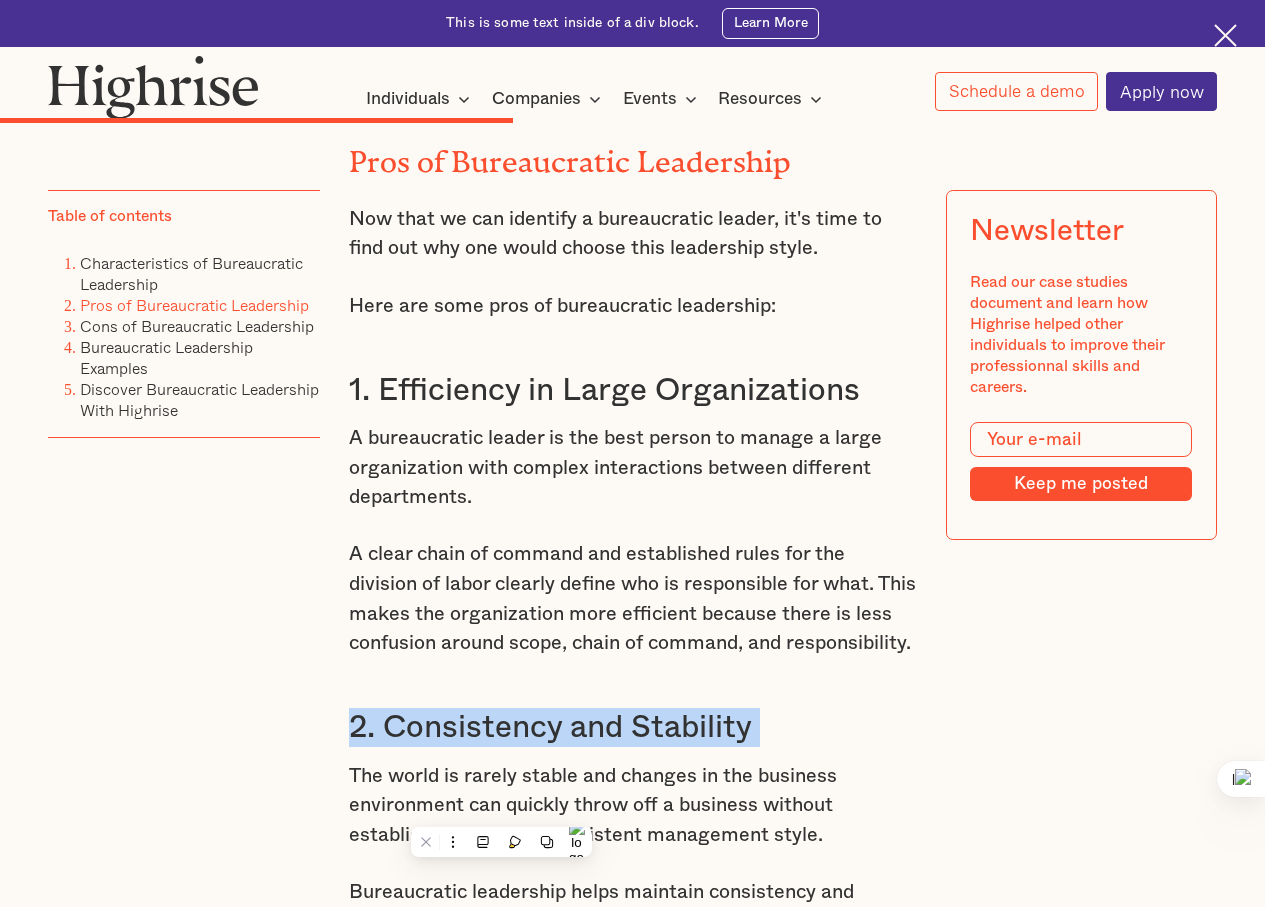 copy on "2. Consistency and Stability" 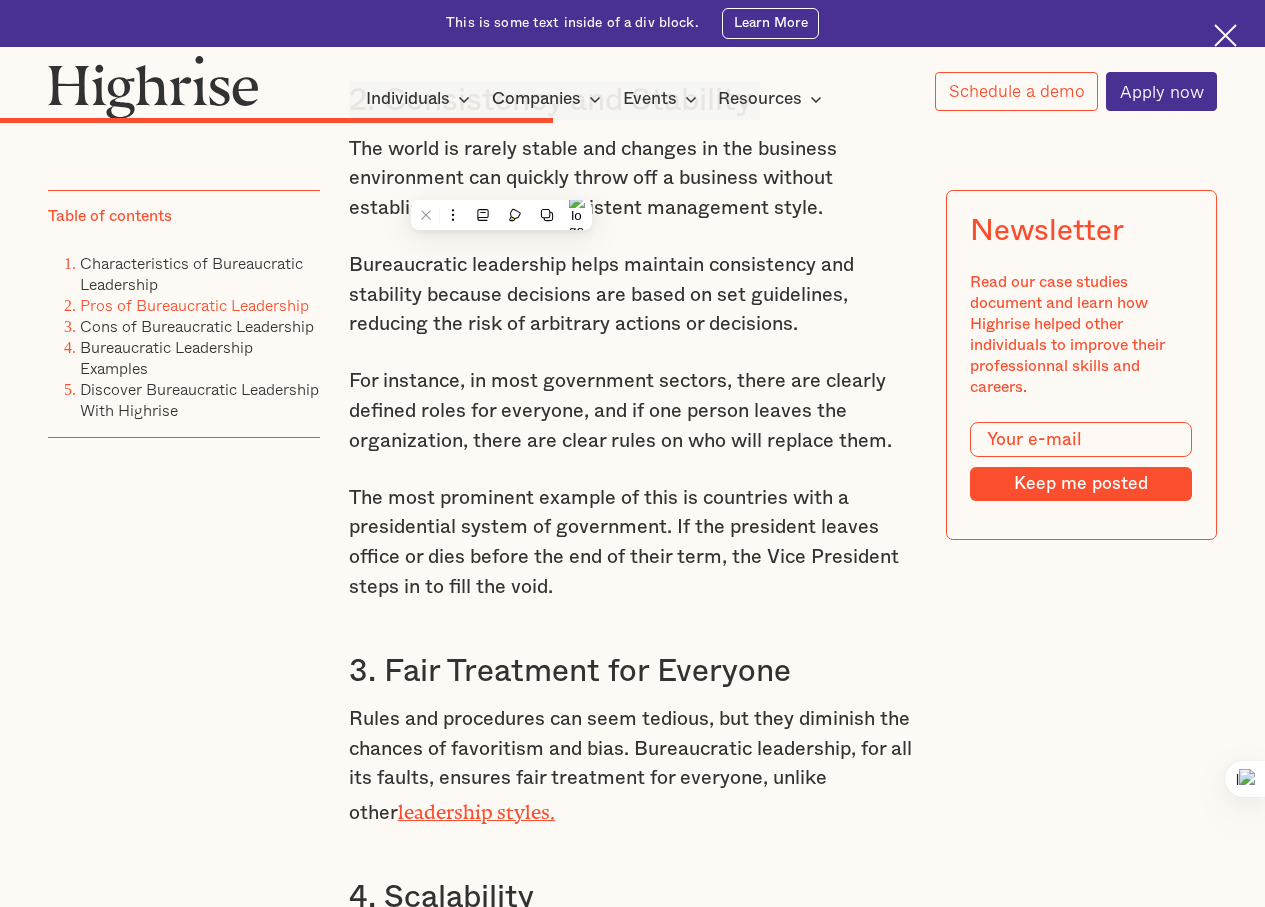 scroll, scrollTop: 7100, scrollLeft: 0, axis: vertical 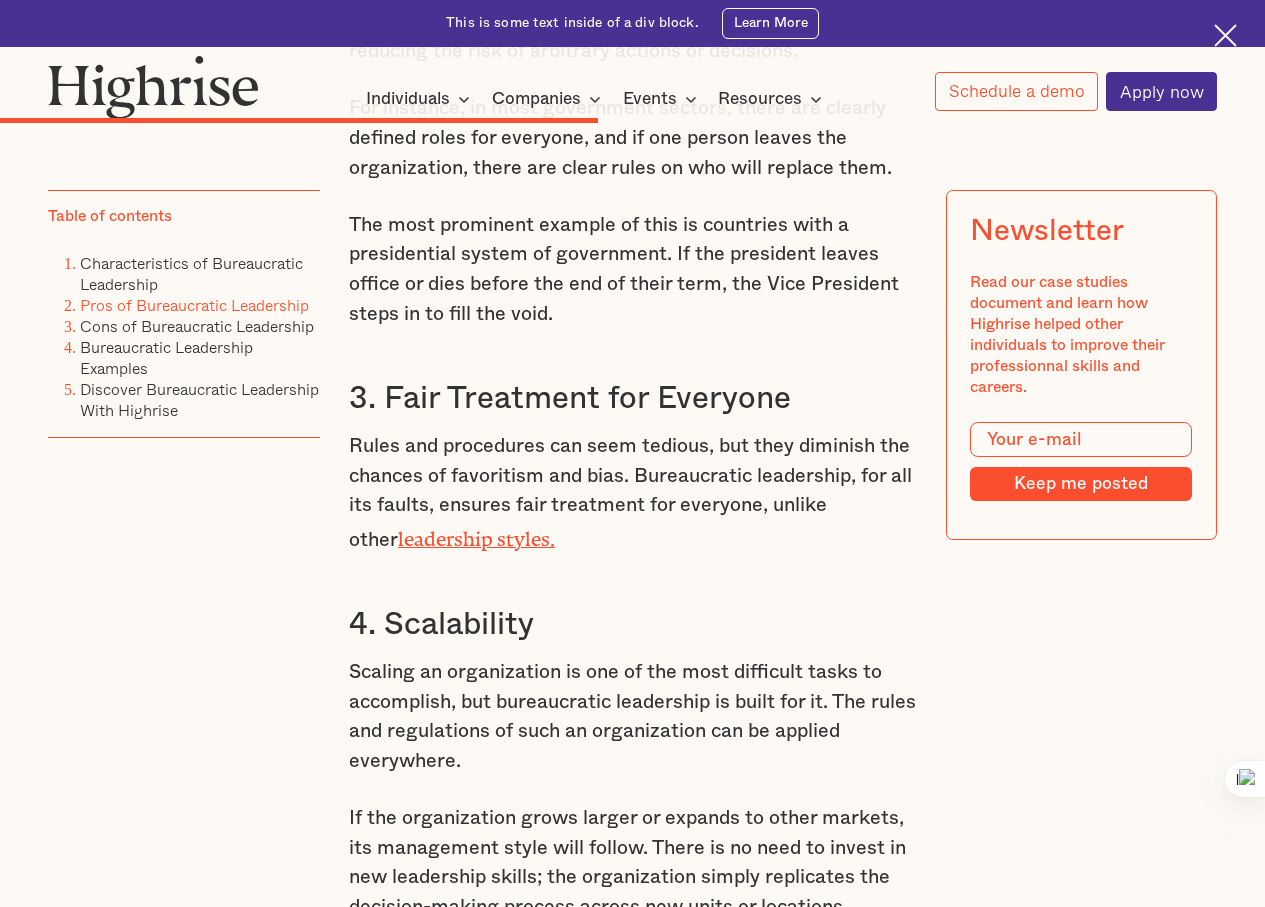 click on "3. Fair Treatment for Everyone" at bounding box center (633, 398) 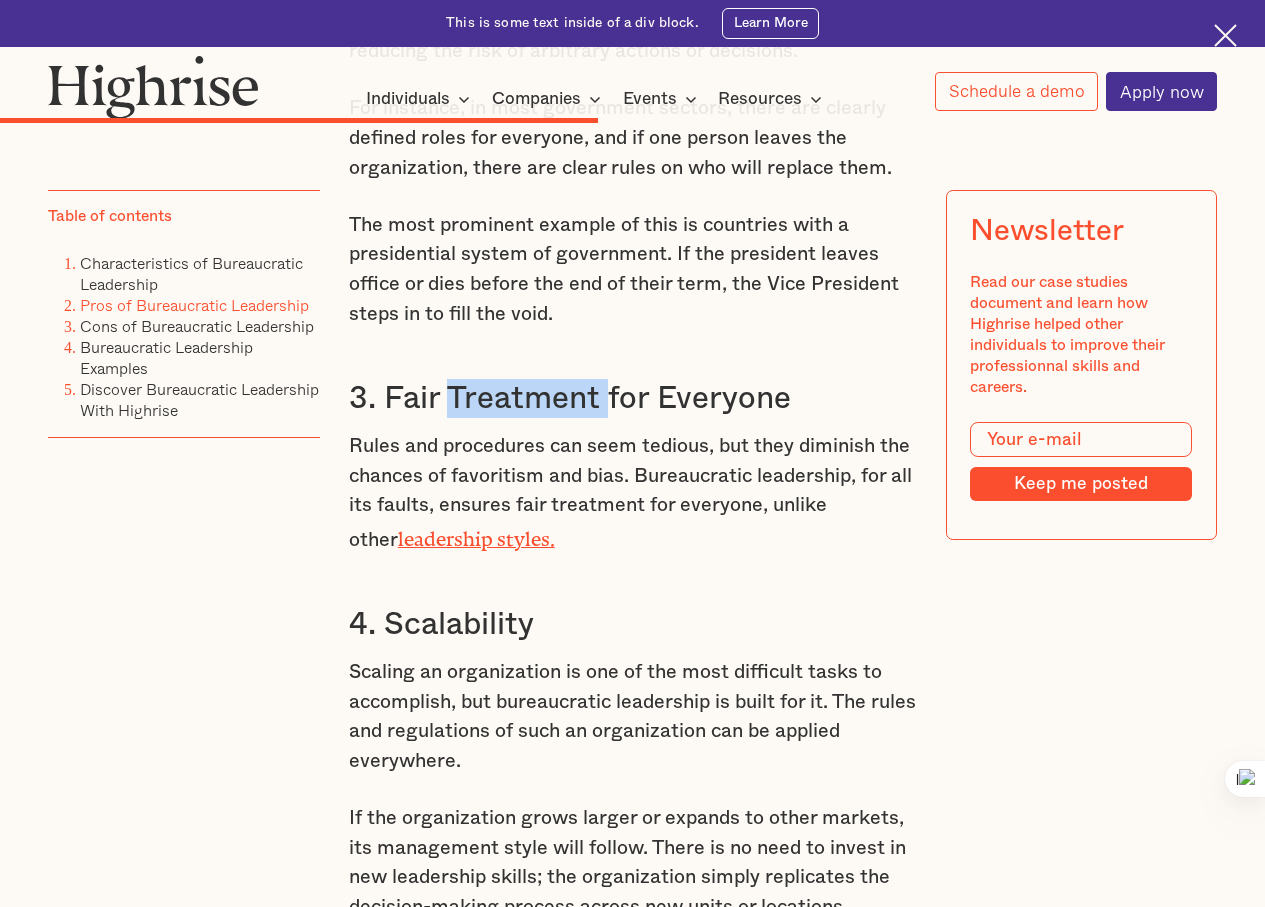 click on "3. Fair Treatment for Everyone" at bounding box center [633, 398] 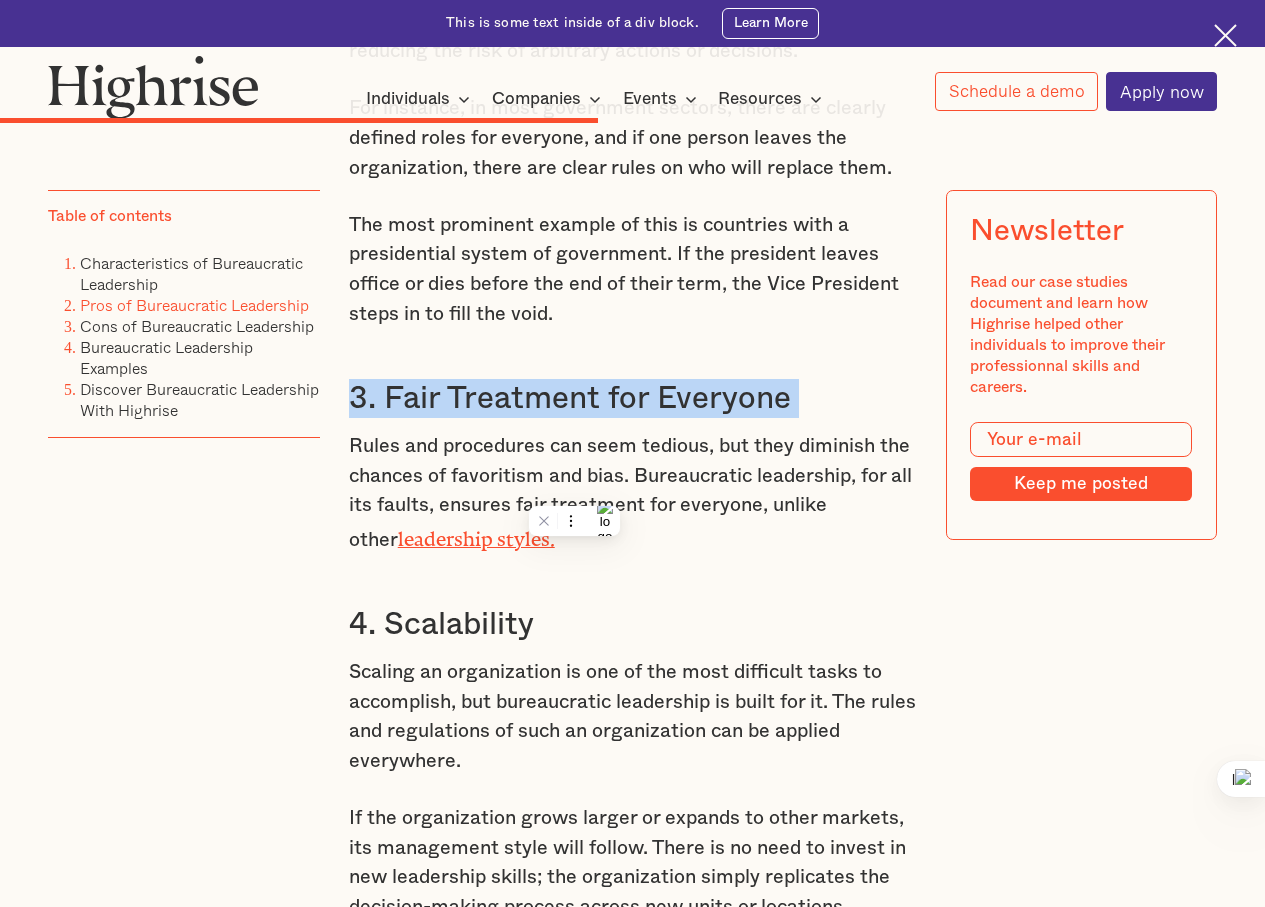 click on "3. Fair Treatment for Everyone" at bounding box center [633, 398] 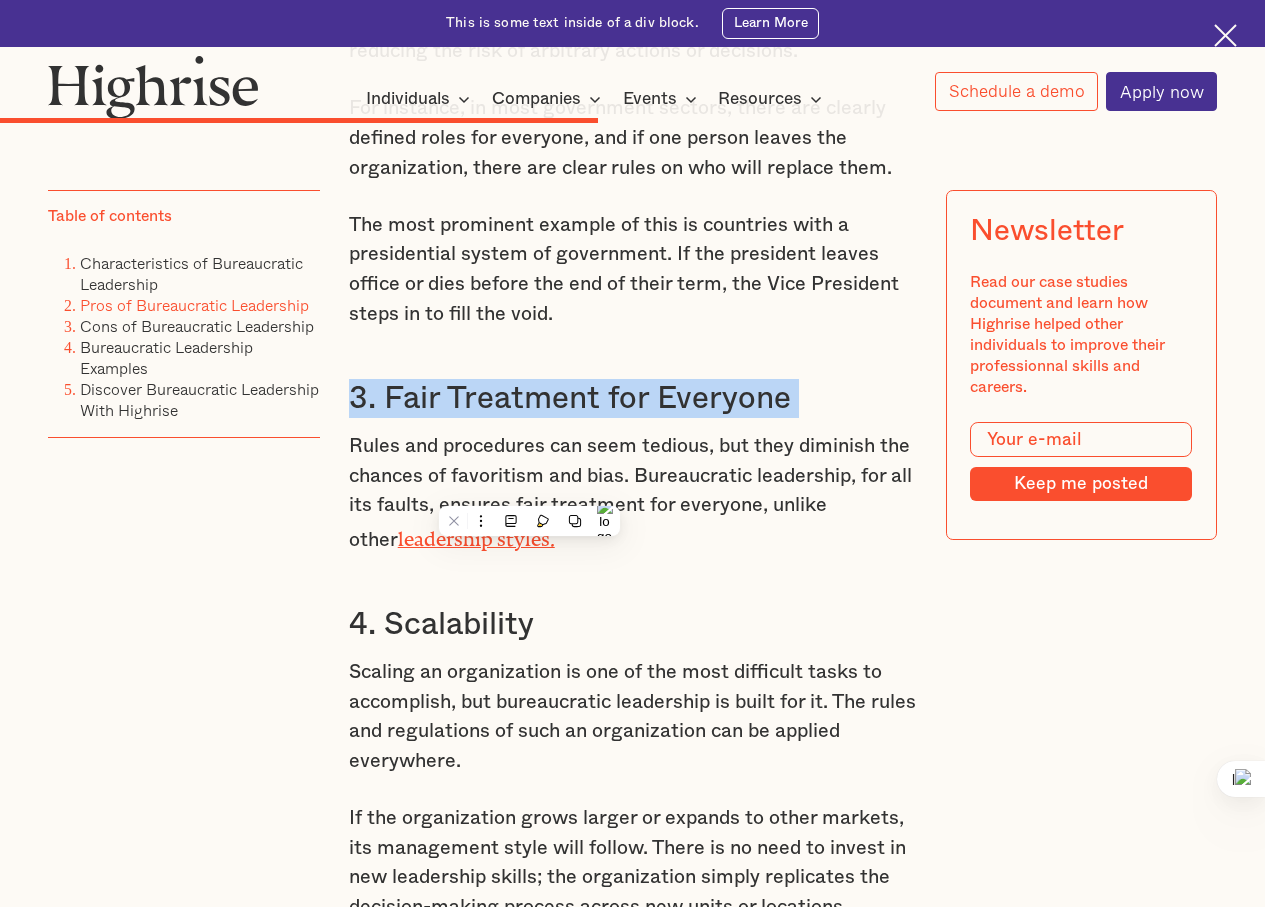 copy on "3. Fair Treatment for Everyone" 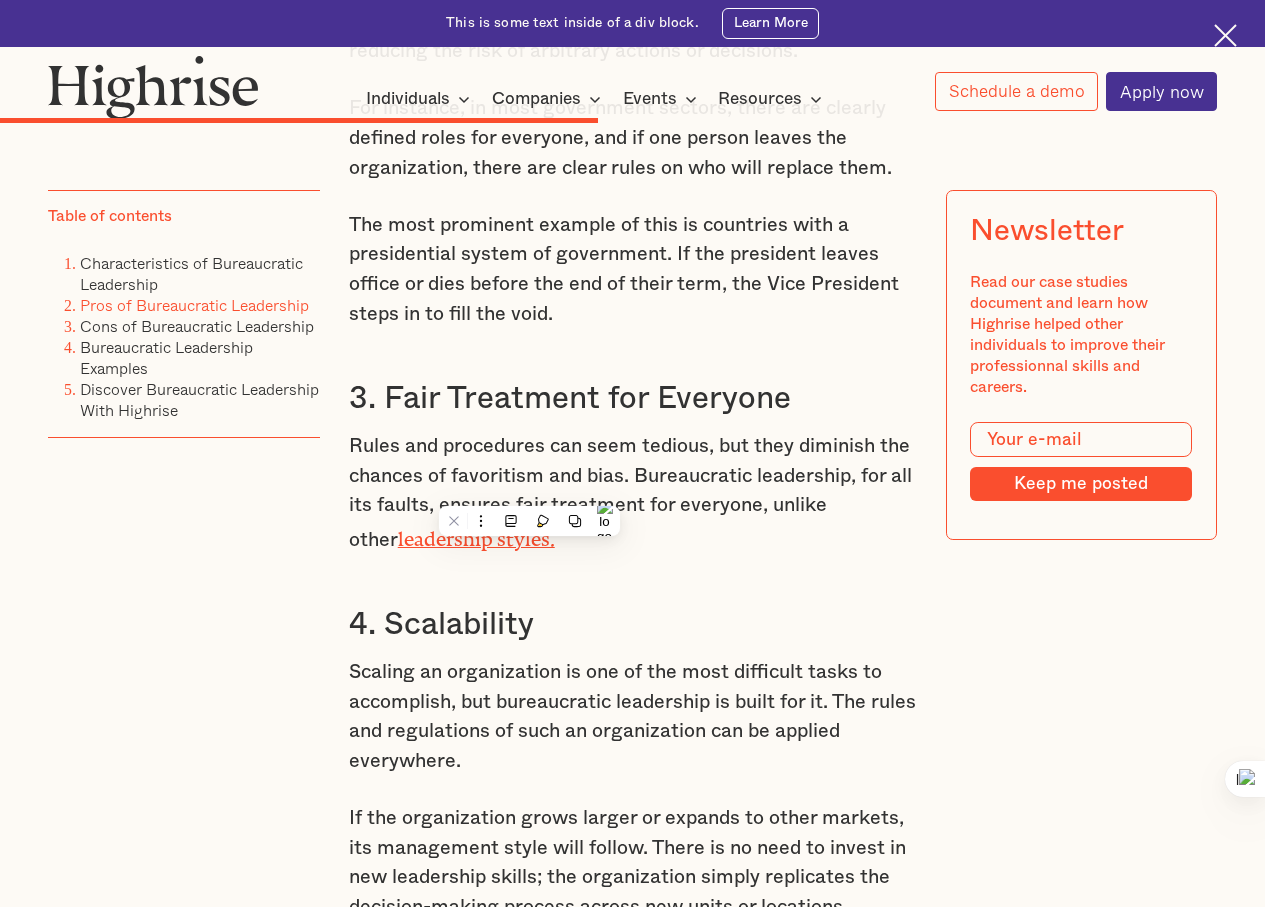 click on "Scaling an organization is one of the most difficult tasks to accomplish, but bureaucratic leadership is built for it. The rules and regulations of such an organization can be applied everywhere." at bounding box center [633, 717] 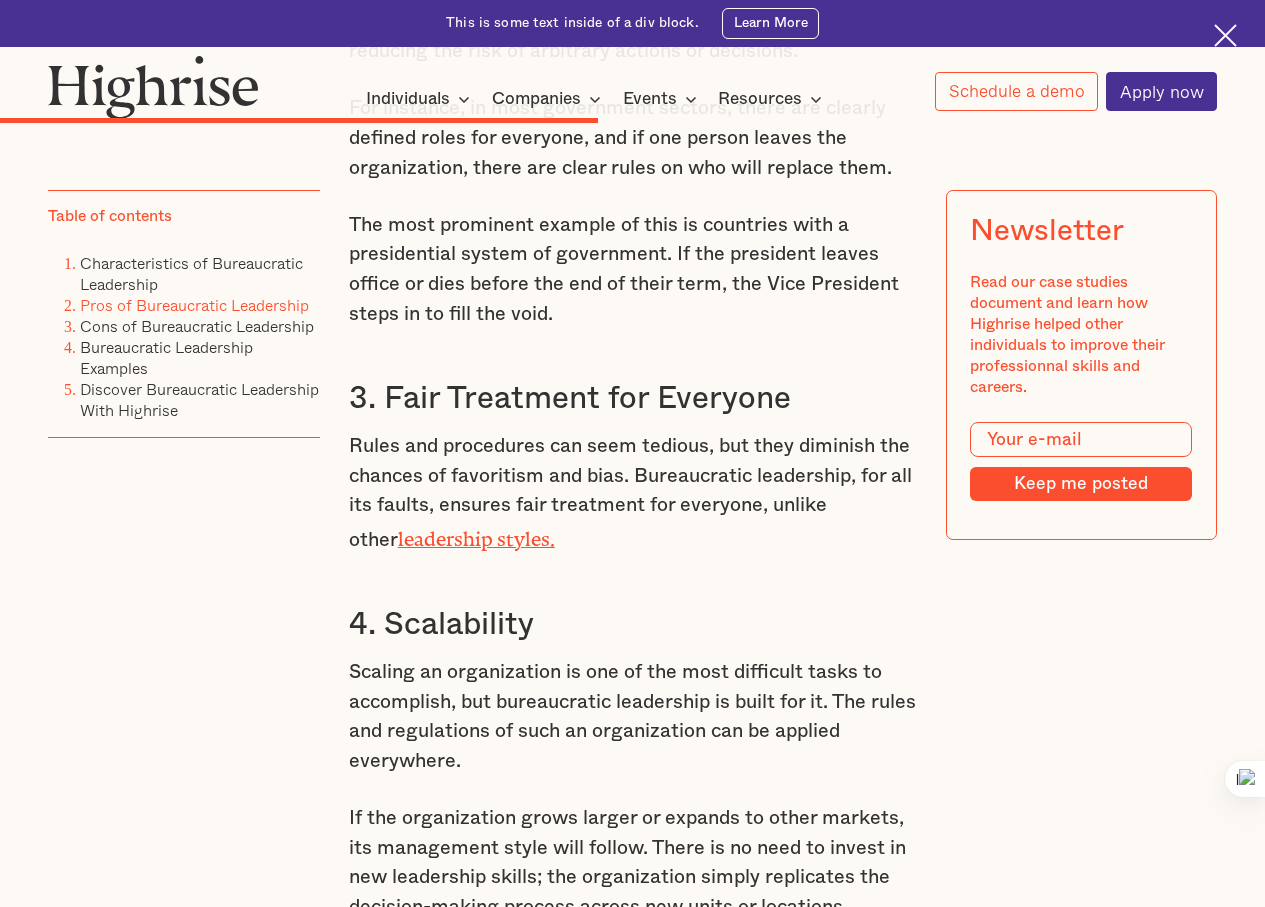 click on "4. Scalability" at bounding box center (633, 624) 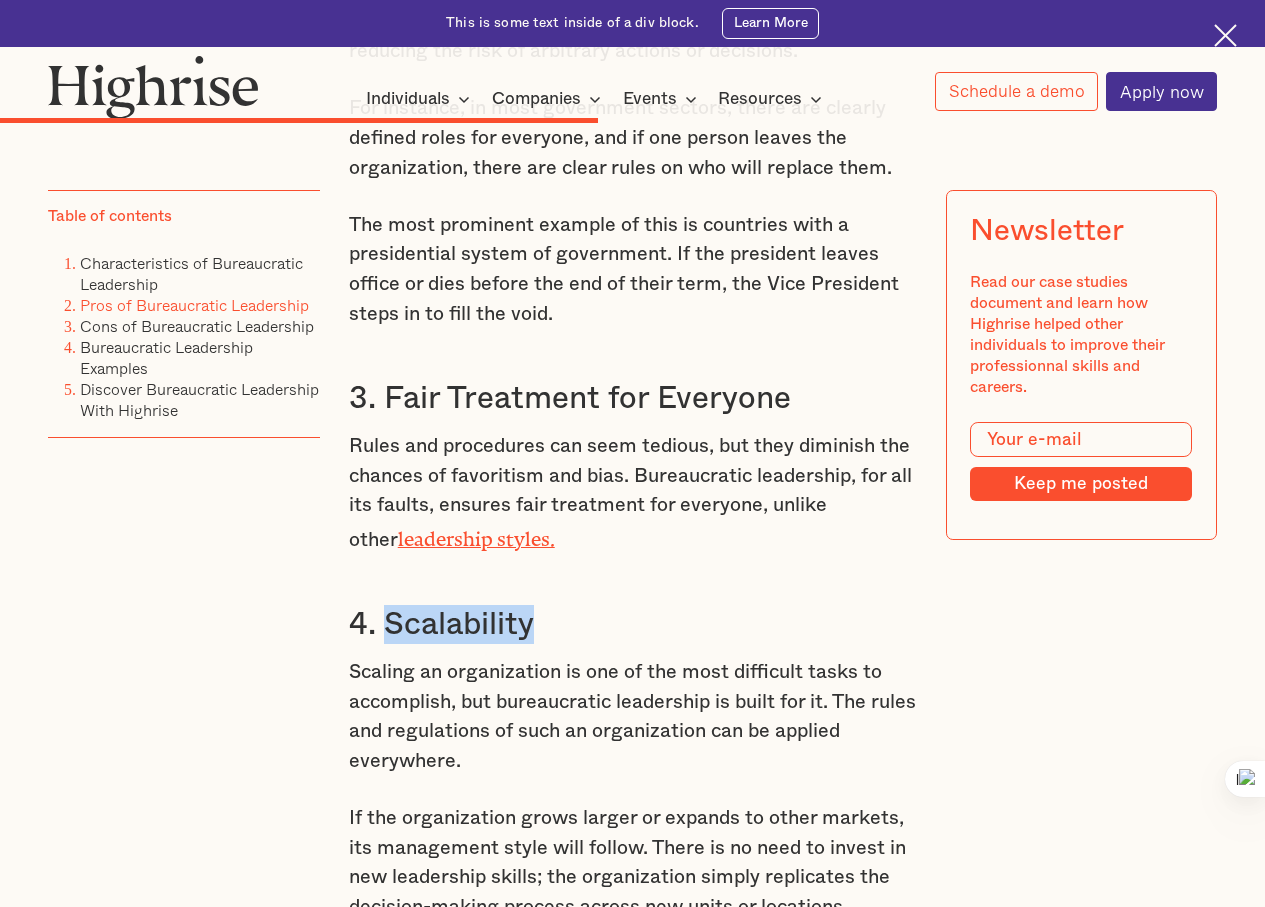 click on "4. Scalability" at bounding box center [633, 624] 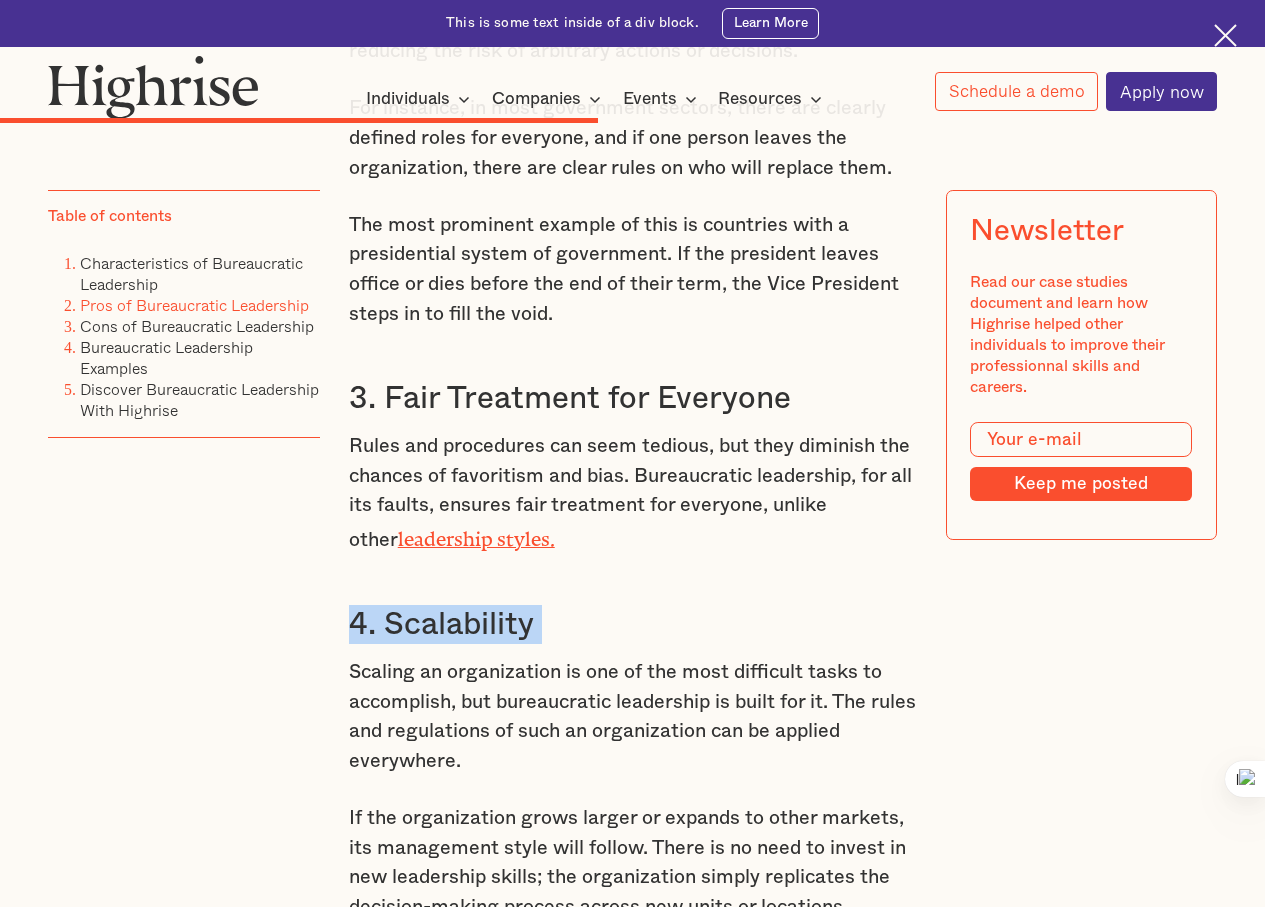 click on "4. Scalability" at bounding box center (633, 624) 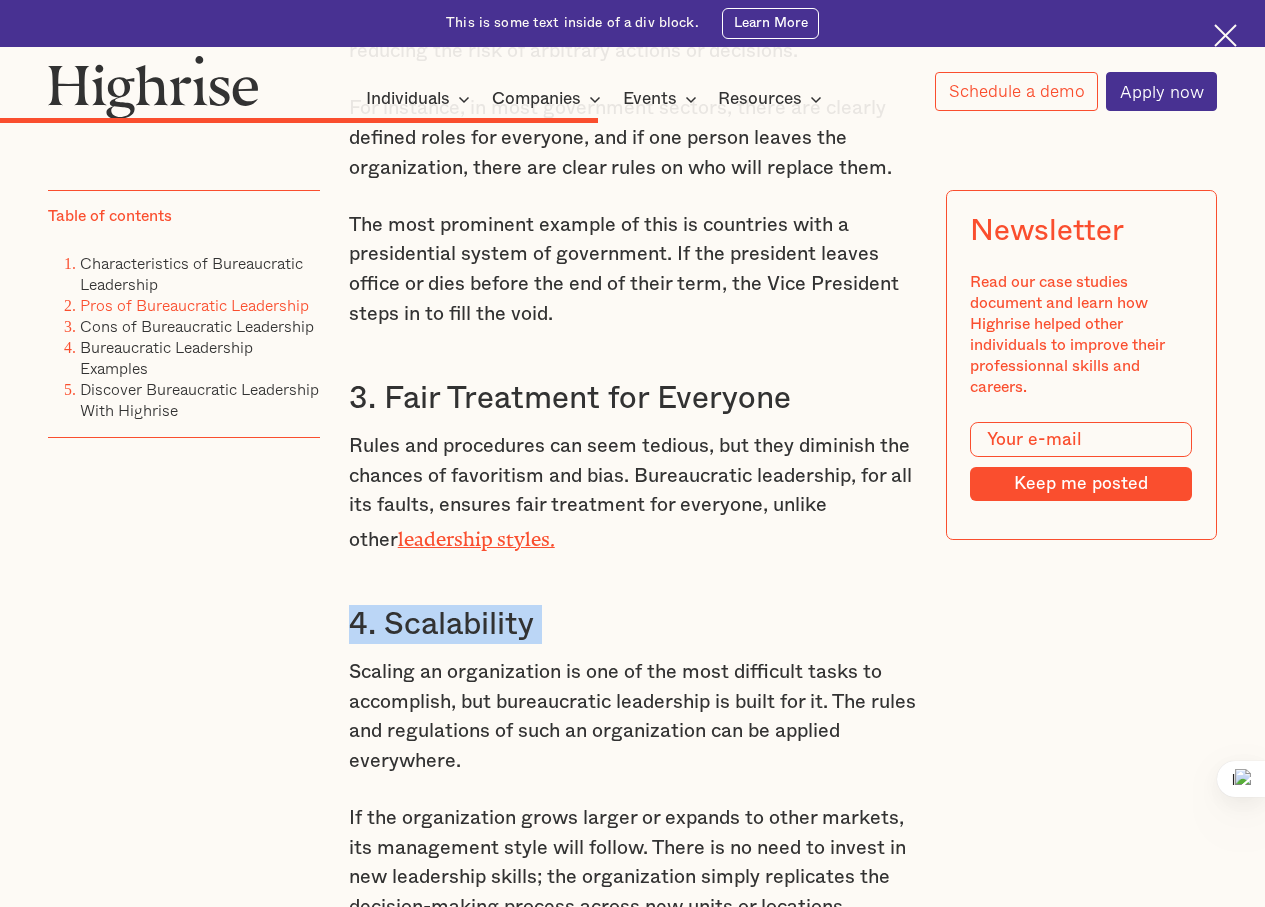 click on "4. Scalability" at bounding box center (633, 624) 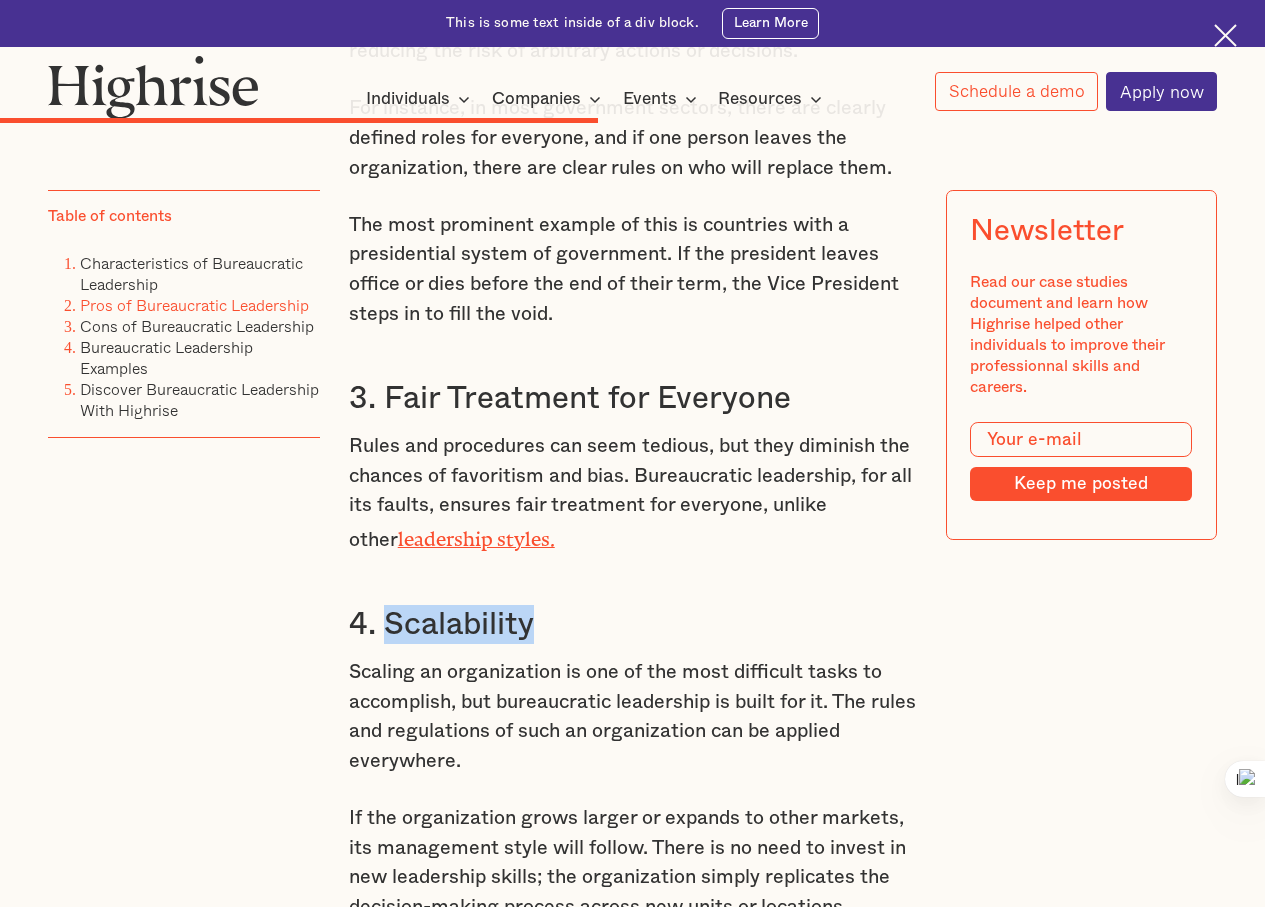 click on "4. Scalability" at bounding box center [633, 624] 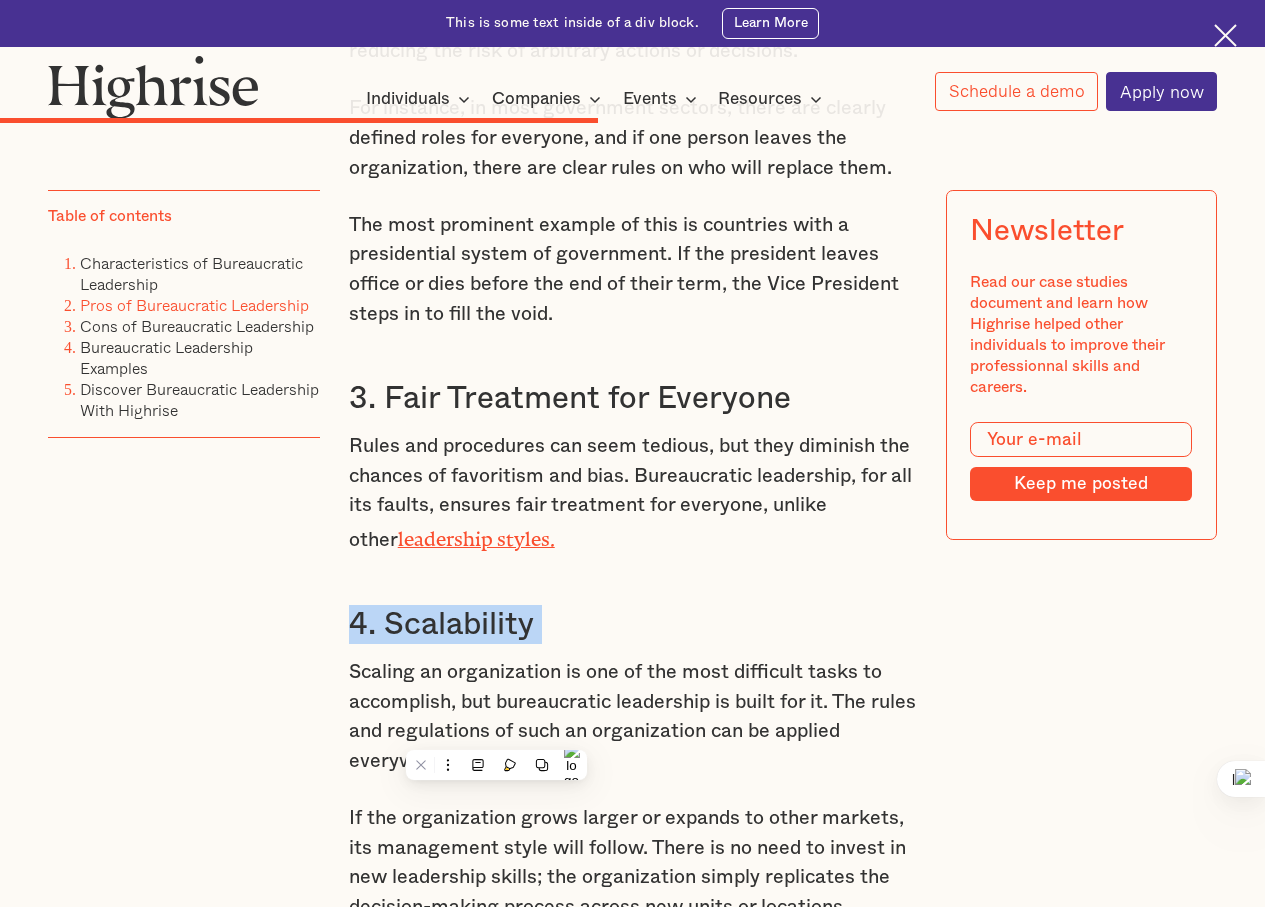 click on "4. Scalability" at bounding box center (633, 624) 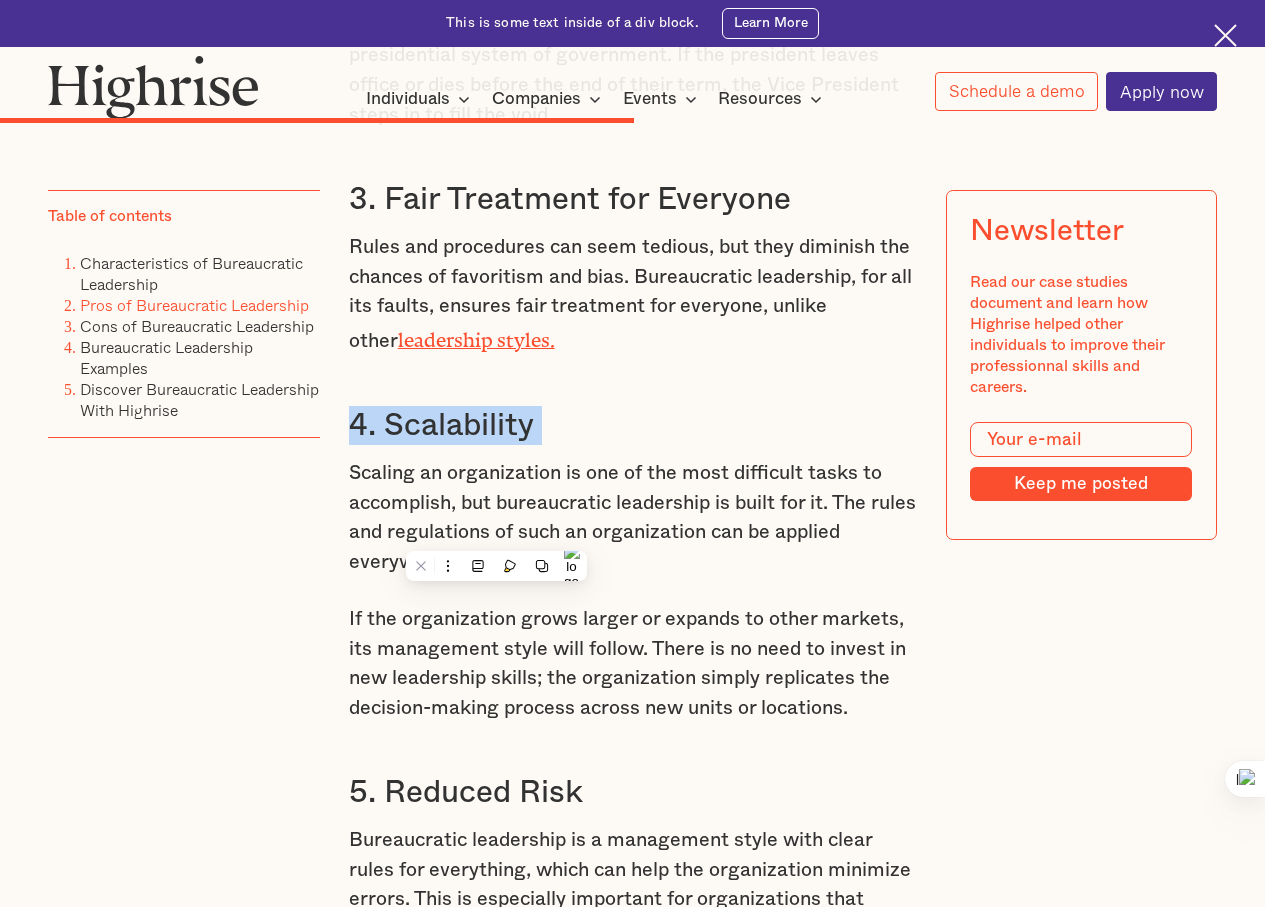 scroll, scrollTop: 7600, scrollLeft: 0, axis: vertical 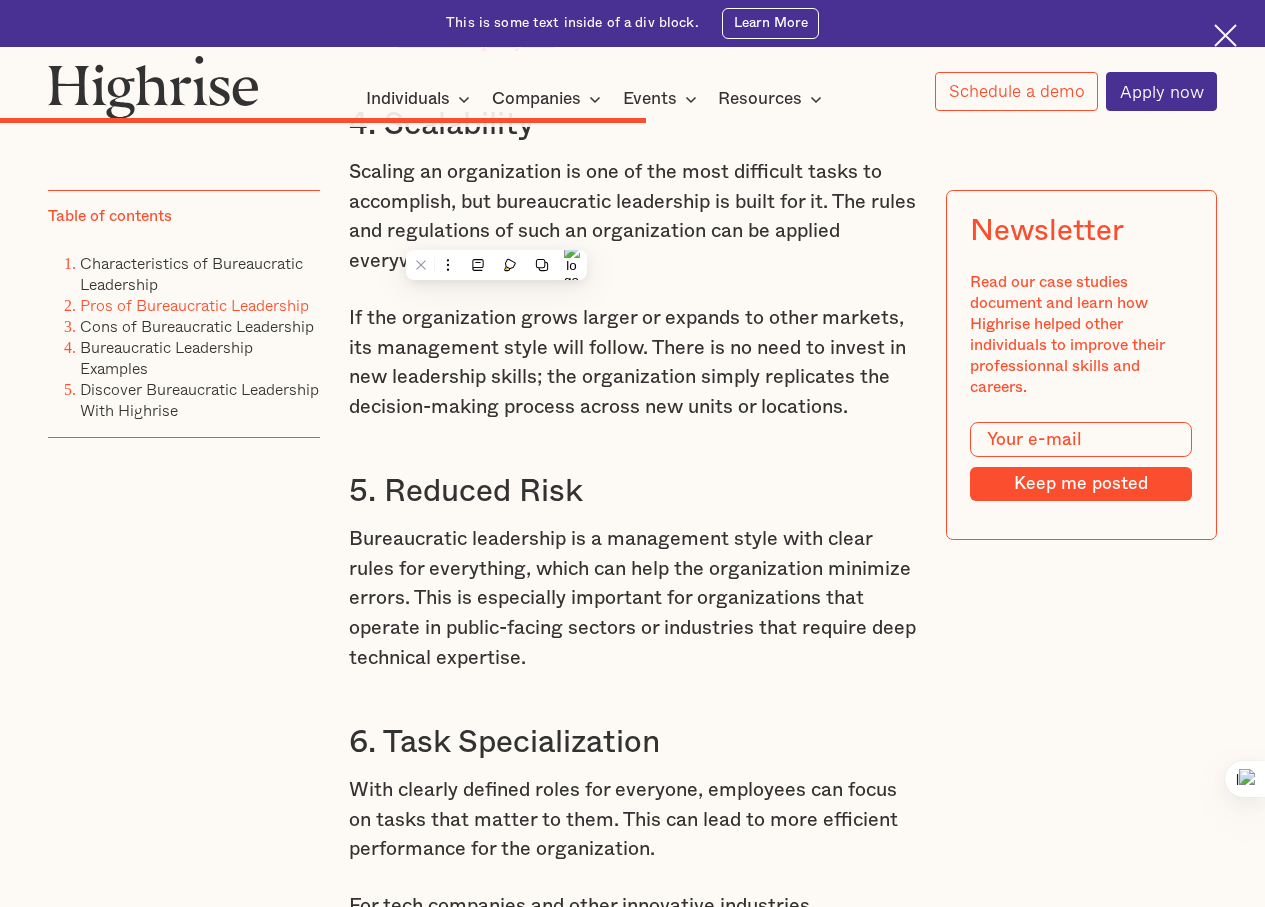 drag, startPoint x: 519, startPoint y: 529, endPoint x: 521, endPoint y: 551, distance: 22.090721 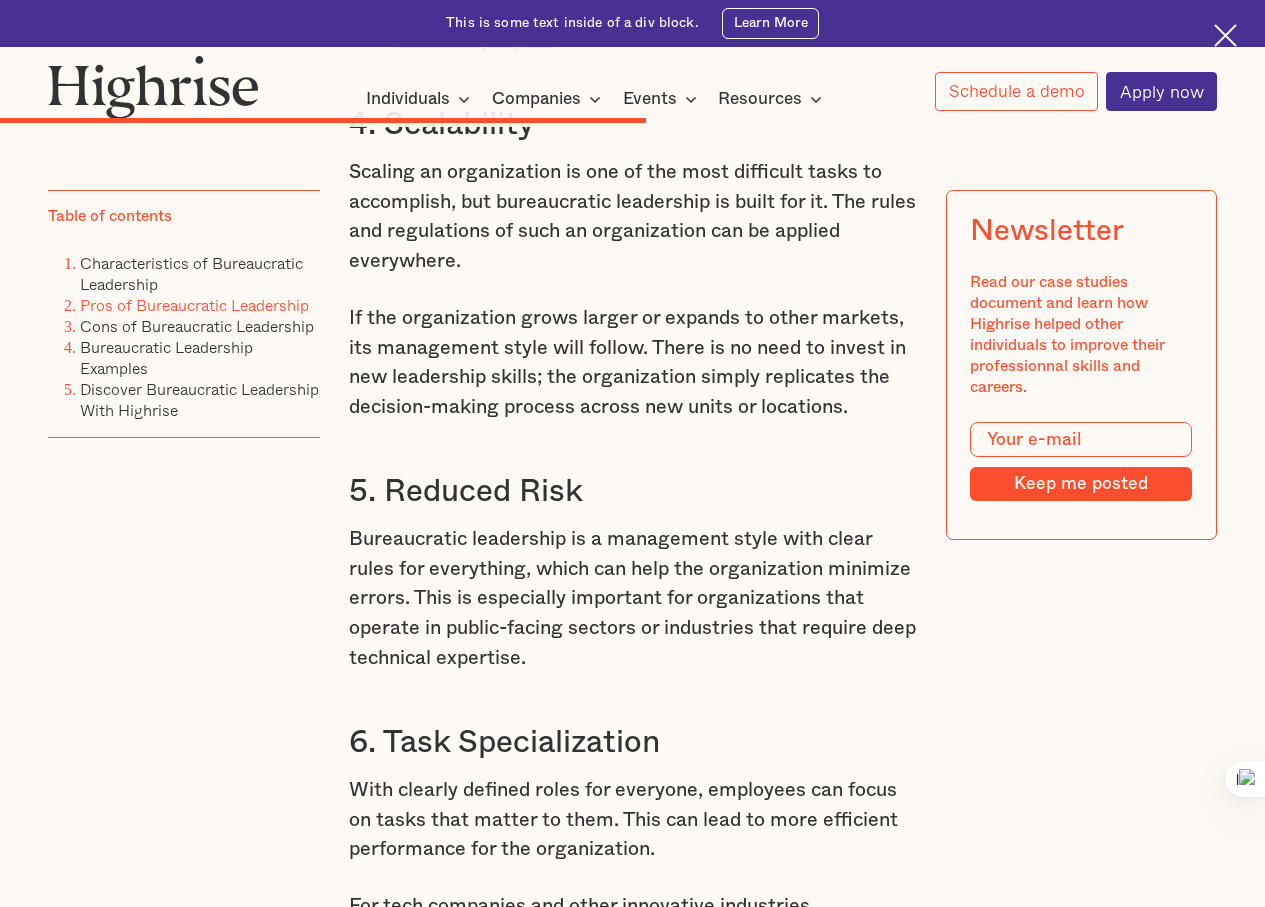 click on "5. Reduced Risk" at bounding box center [633, 491] 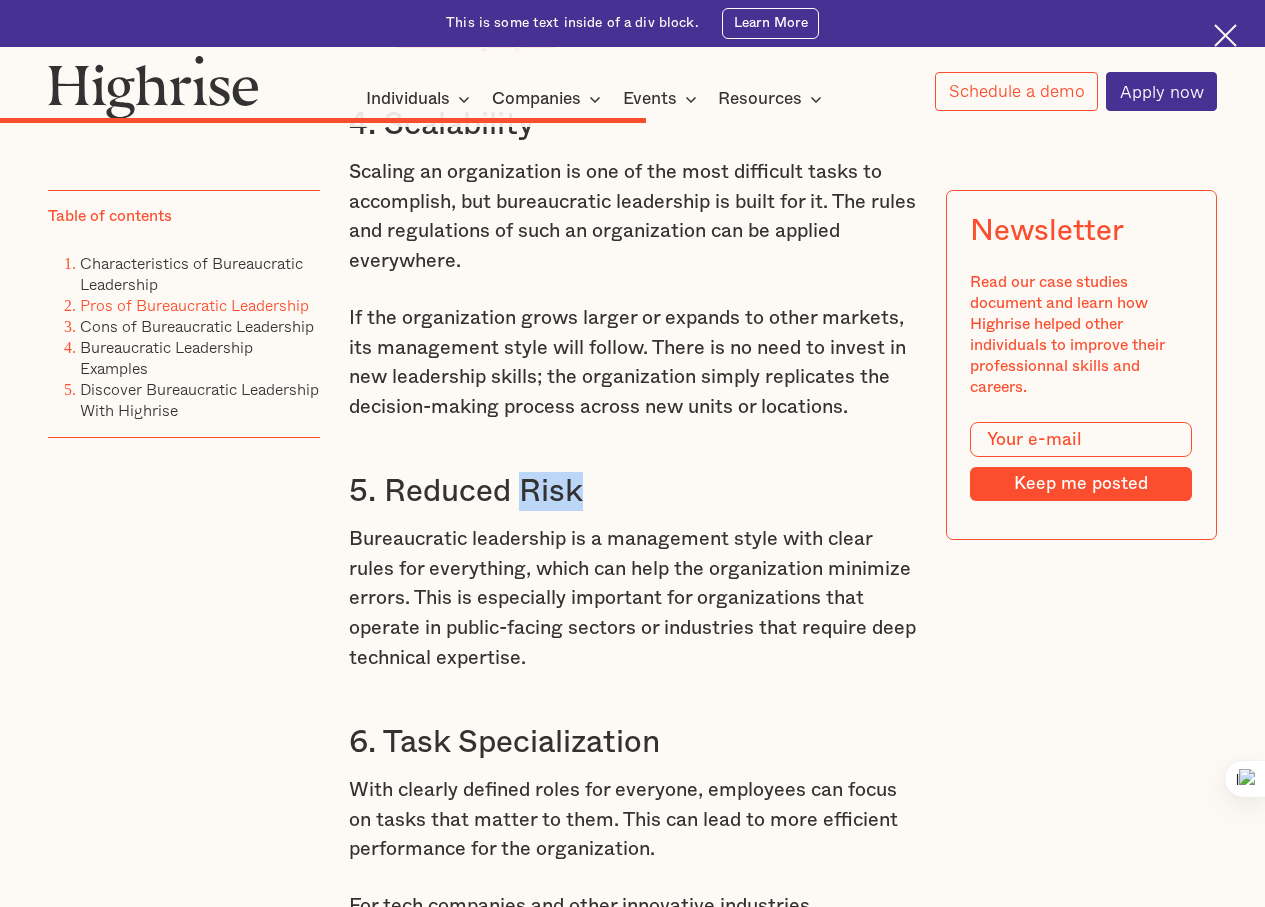 click on "5. Reduced Risk" at bounding box center [633, 491] 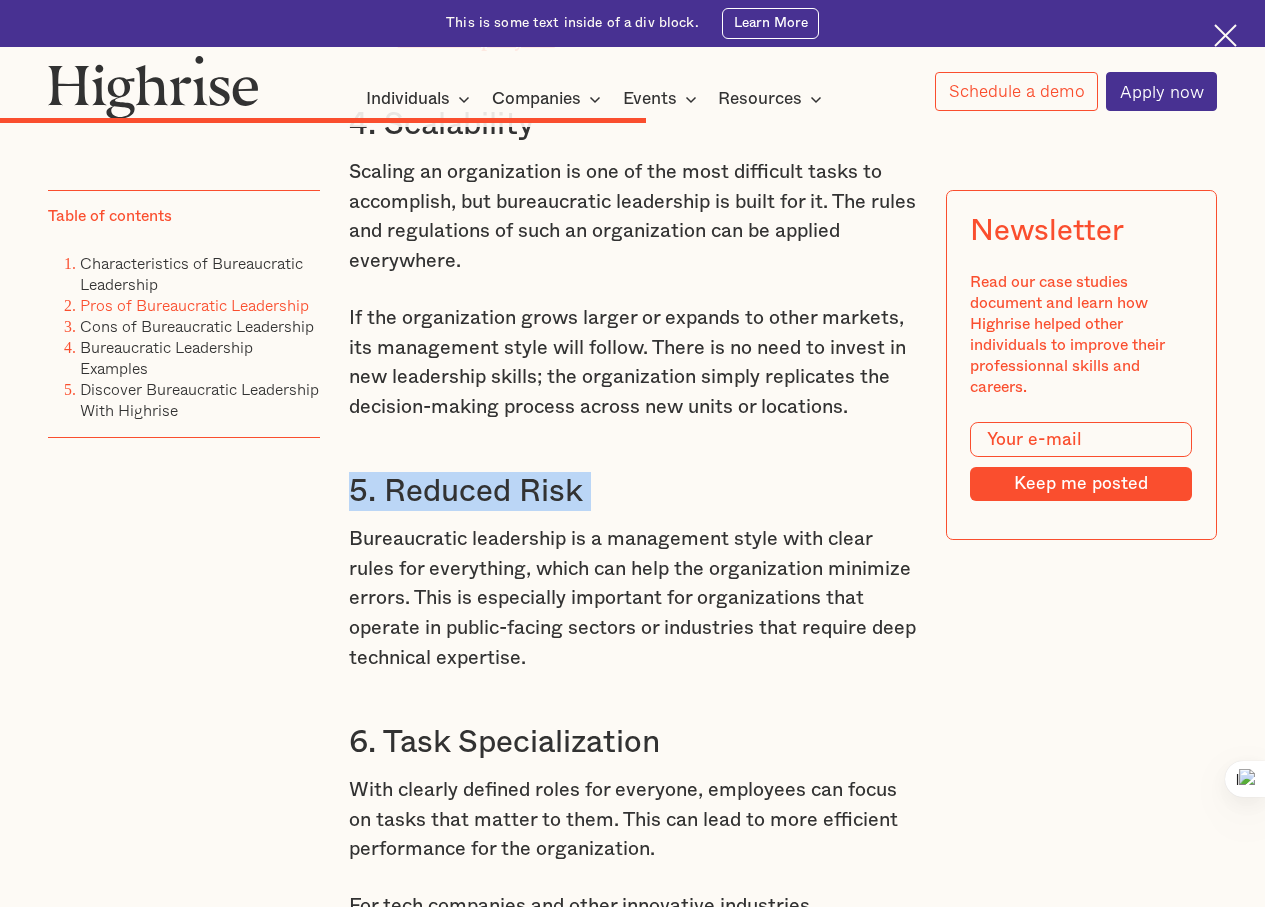 click on "5. Reduced Risk" at bounding box center [633, 491] 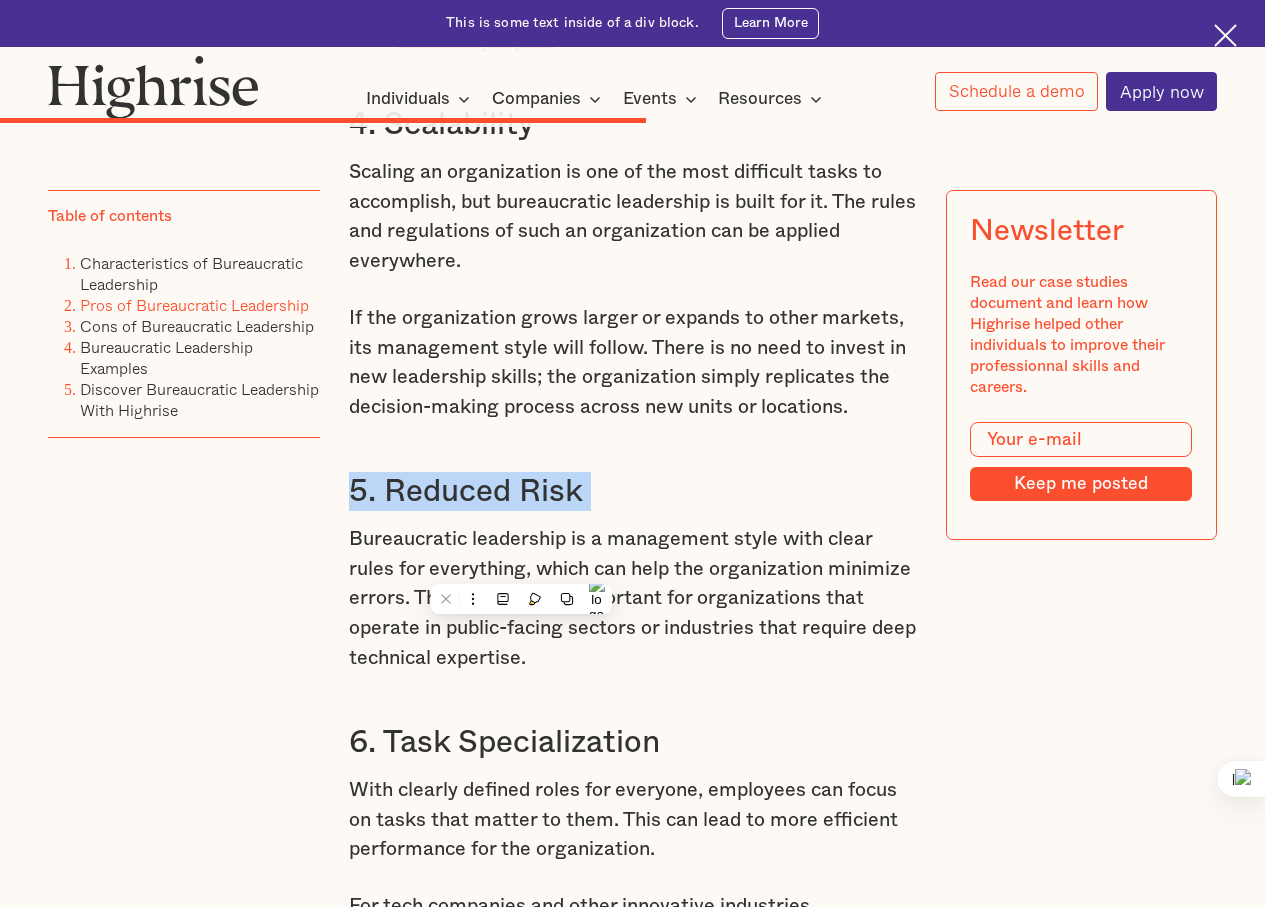 copy on "5. Reduced Risk" 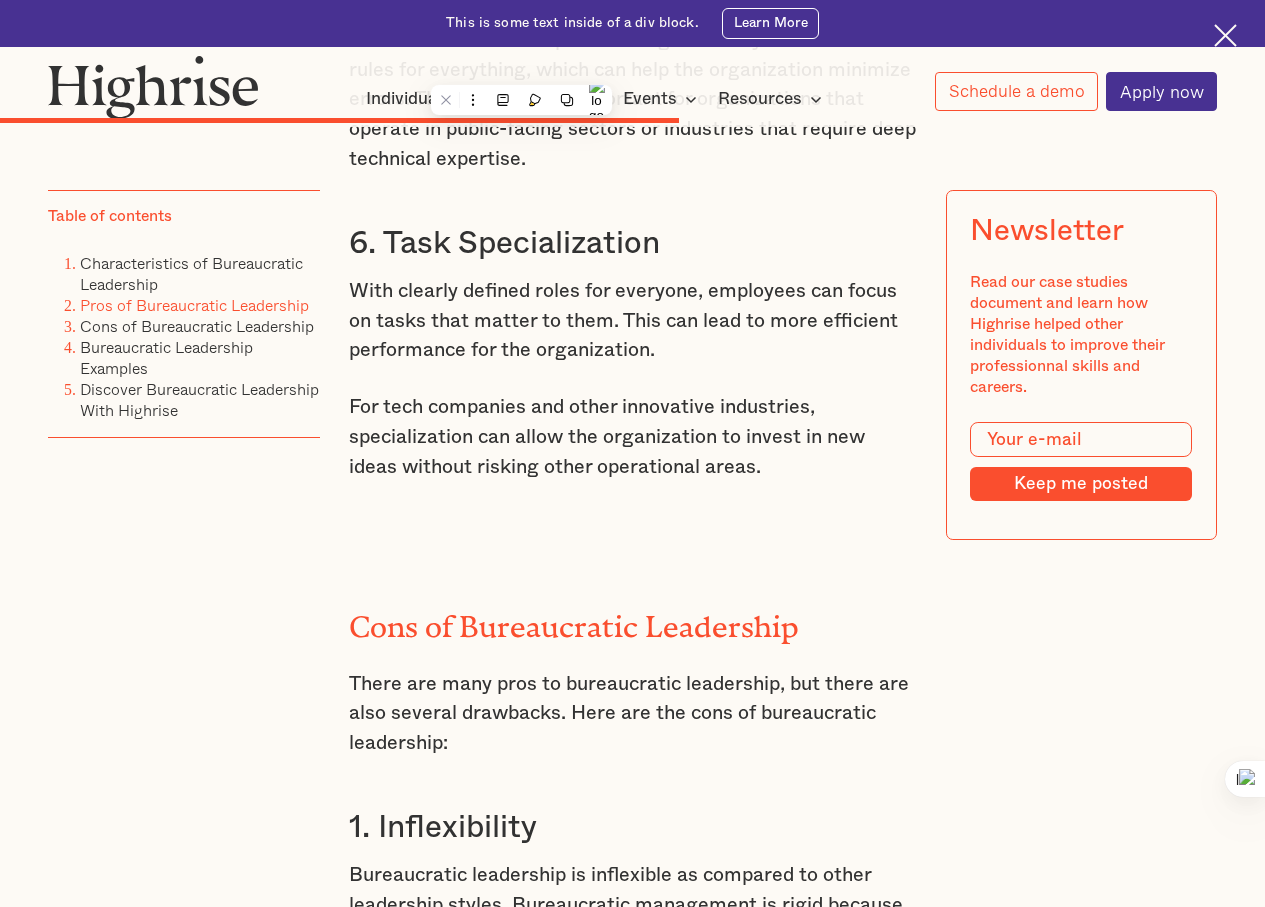 scroll, scrollTop: 8100, scrollLeft: 0, axis: vertical 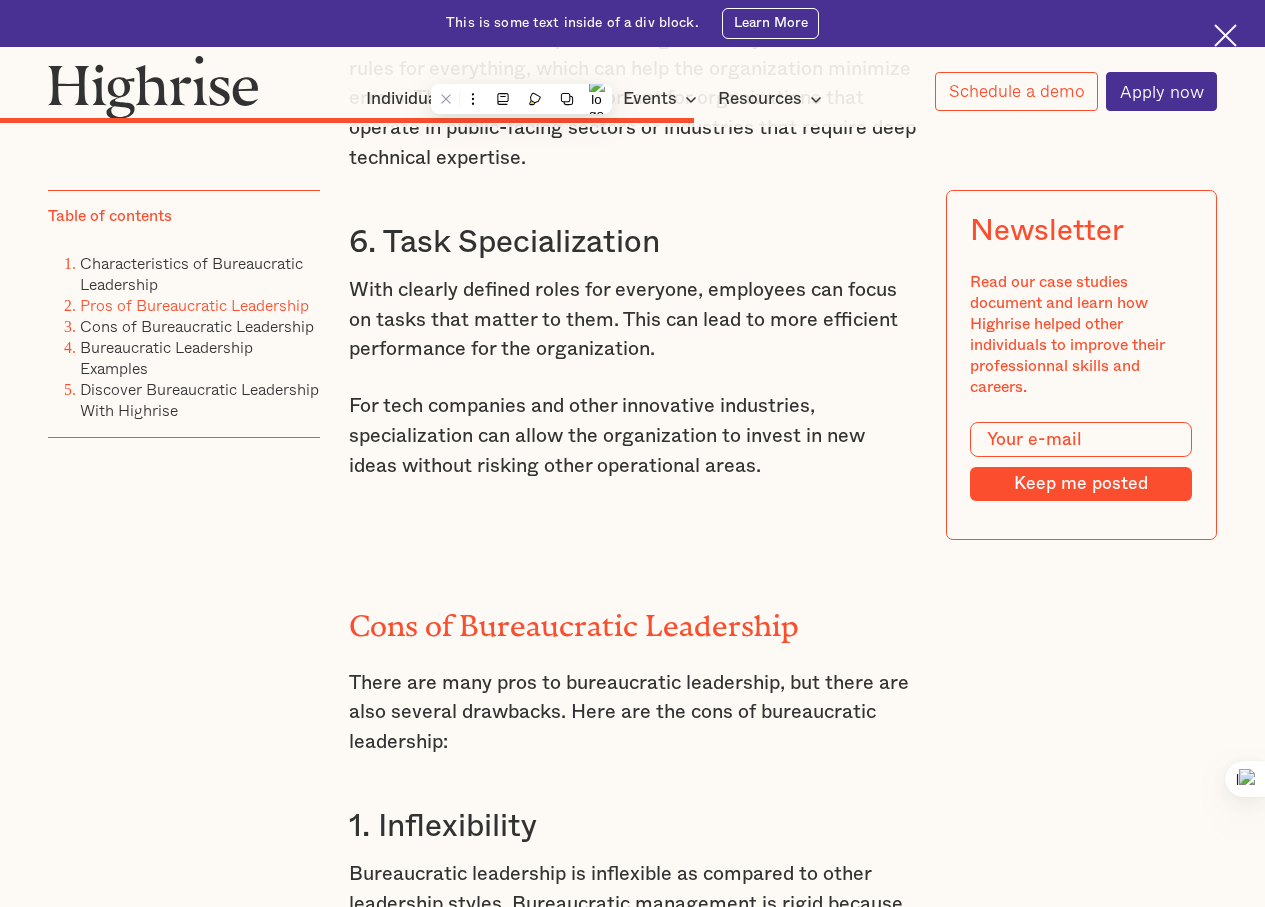 click on "6. Task Specialization" at bounding box center [633, 242] 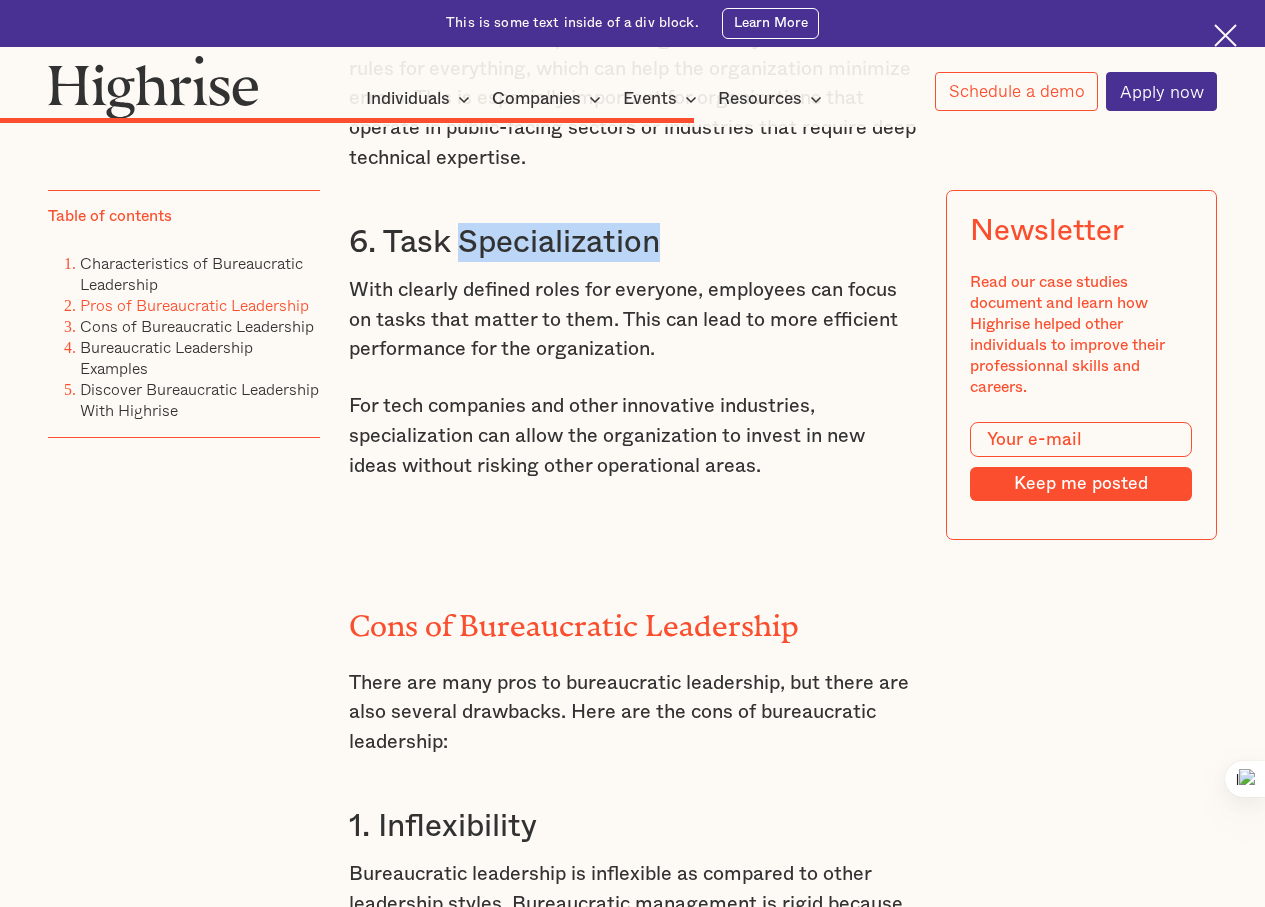 click on "6. Task Specialization" at bounding box center (633, 242) 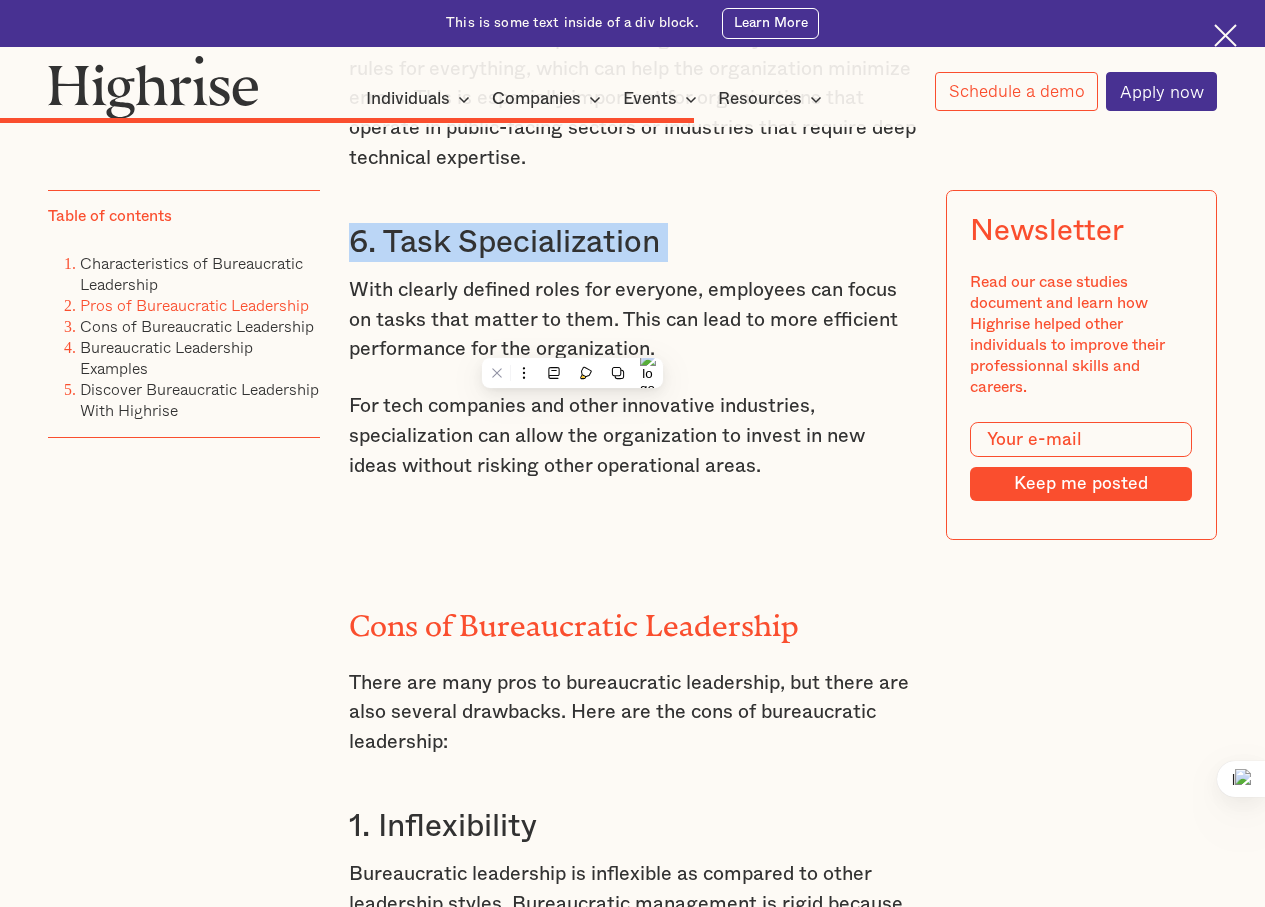 click on "6. Task Specialization" at bounding box center (633, 242) 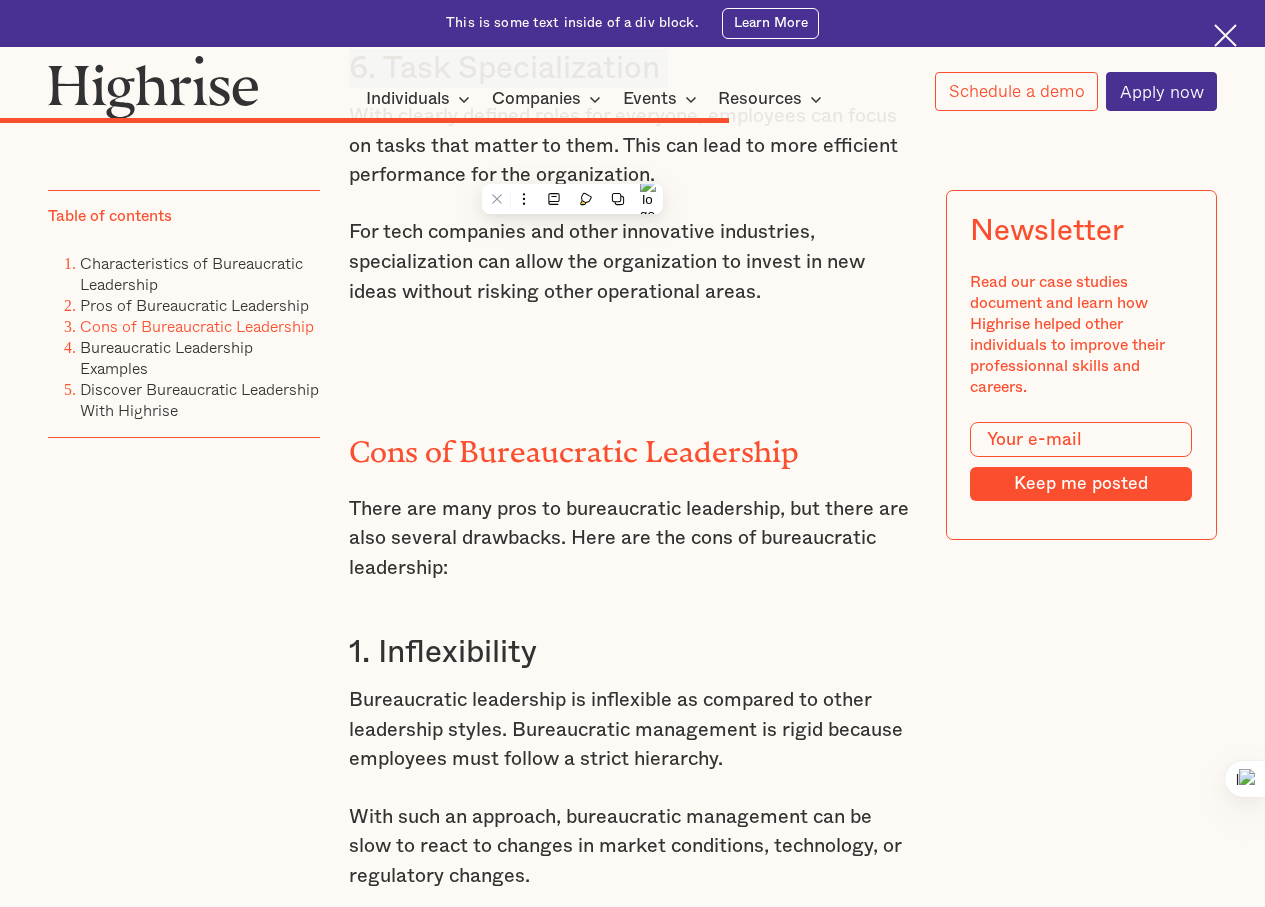scroll, scrollTop: 8700, scrollLeft: 0, axis: vertical 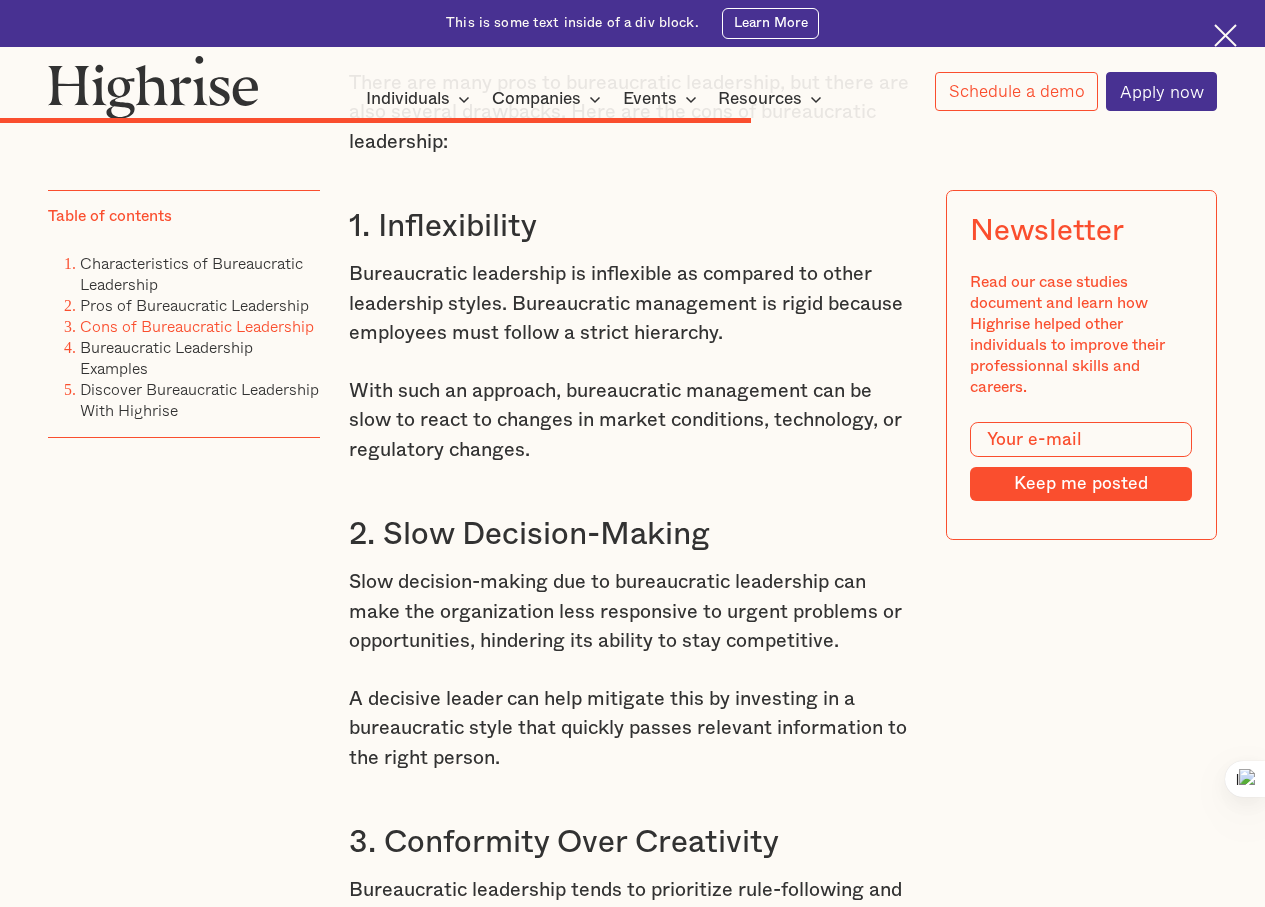 click on "1. Inflexibility" at bounding box center [633, 226] 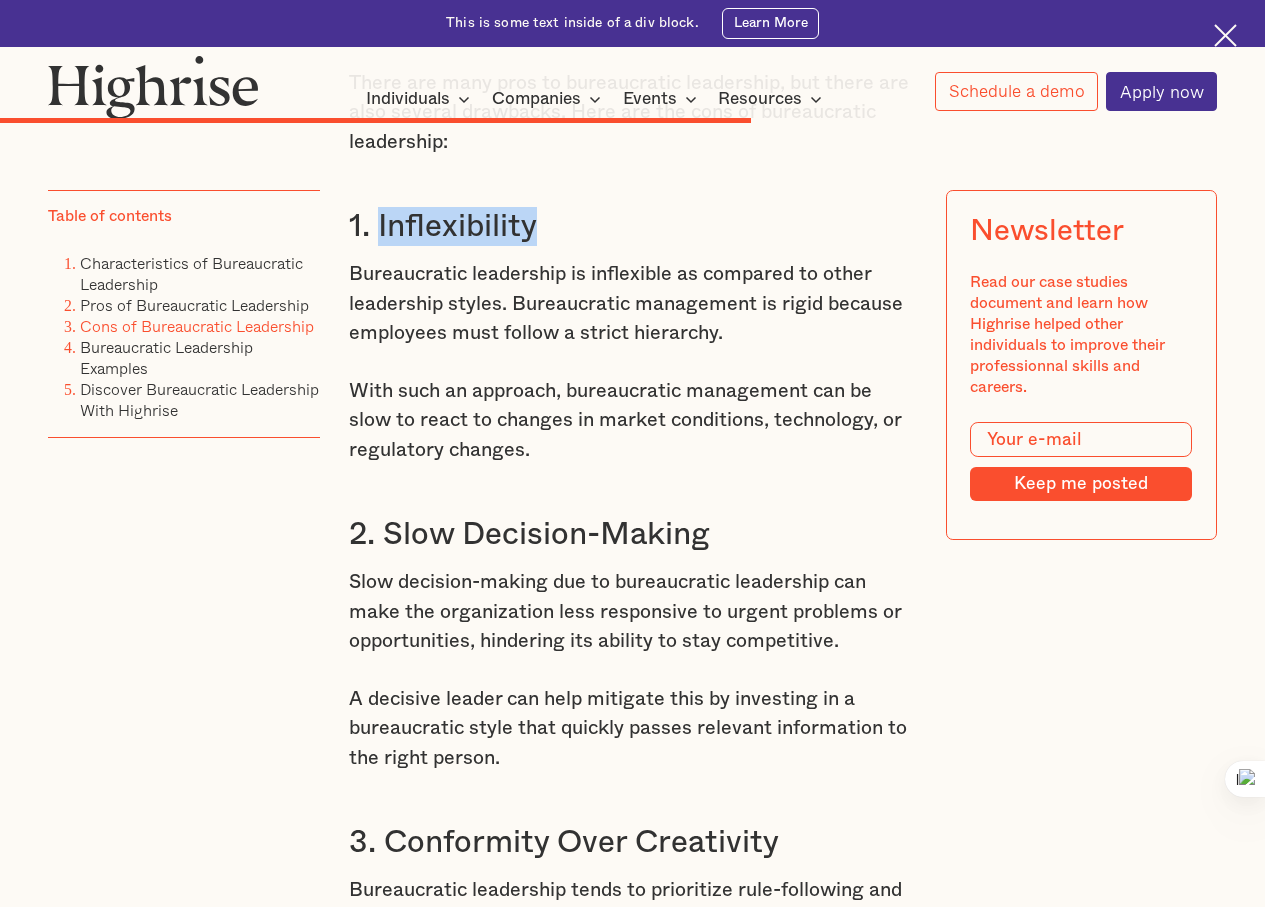 click on "1. Inflexibility" at bounding box center [633, 226] 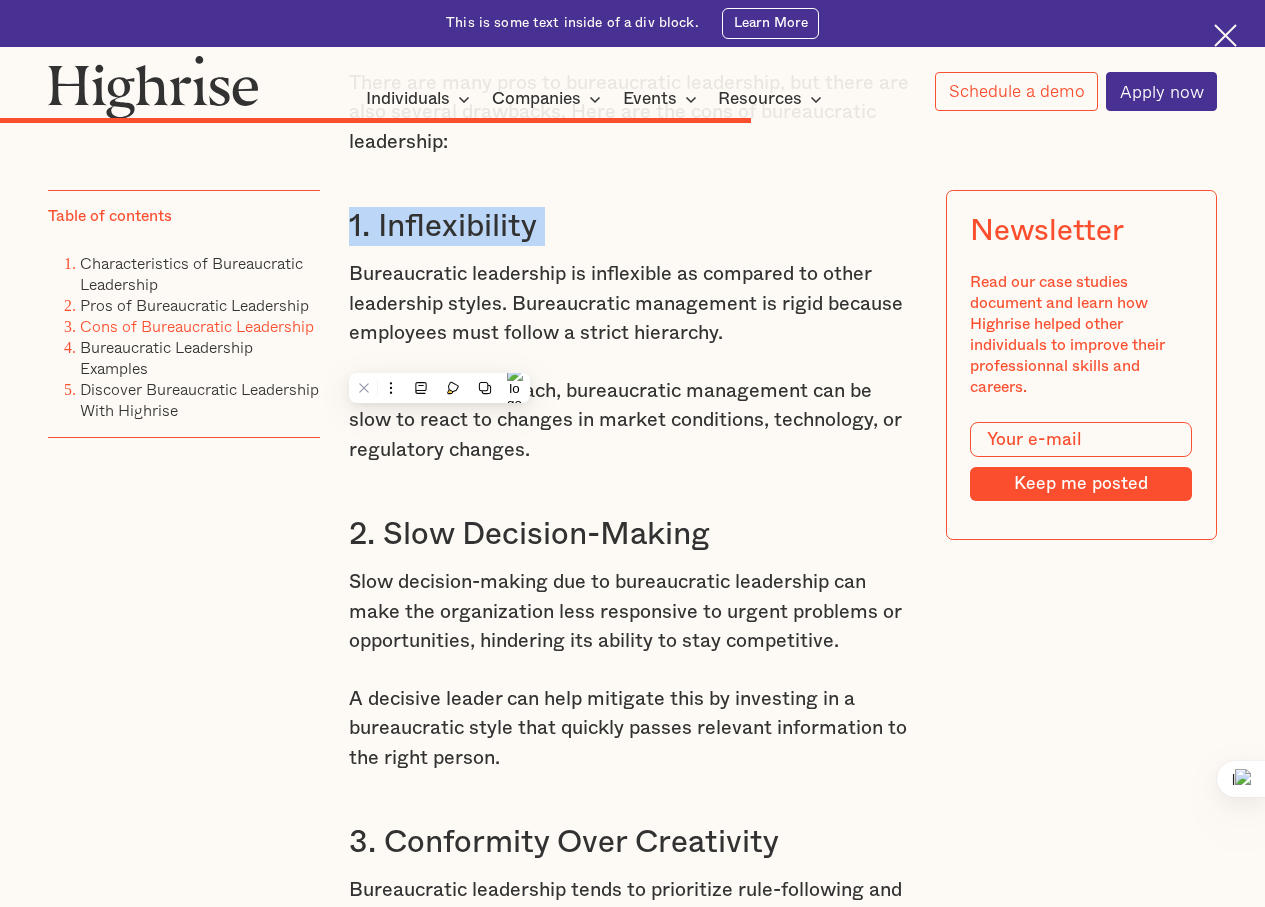 click on "1. Inflexibility" at bounding box center (633, 226) 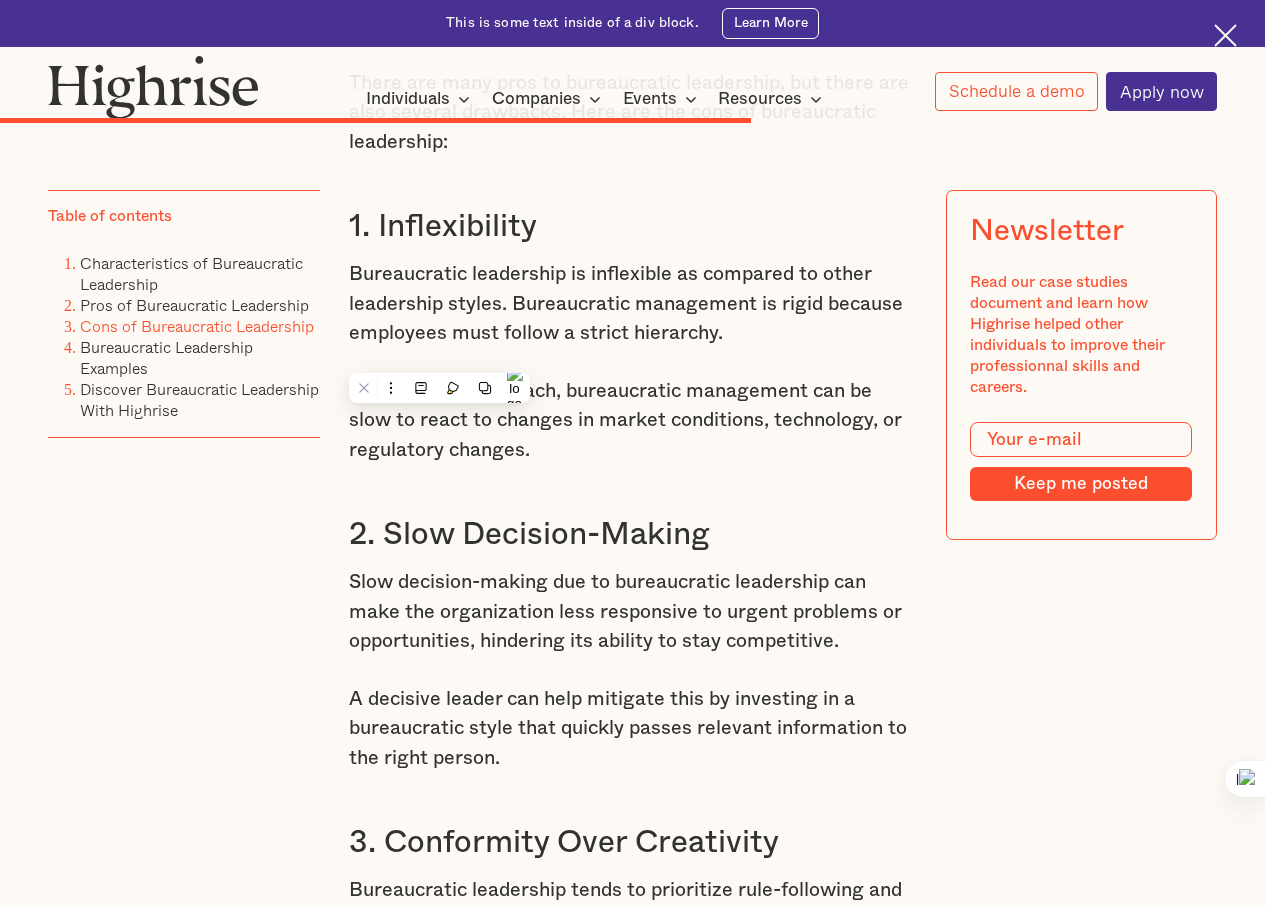 click on "2. Slow Decision-Making" at bounding box center (633, 534) 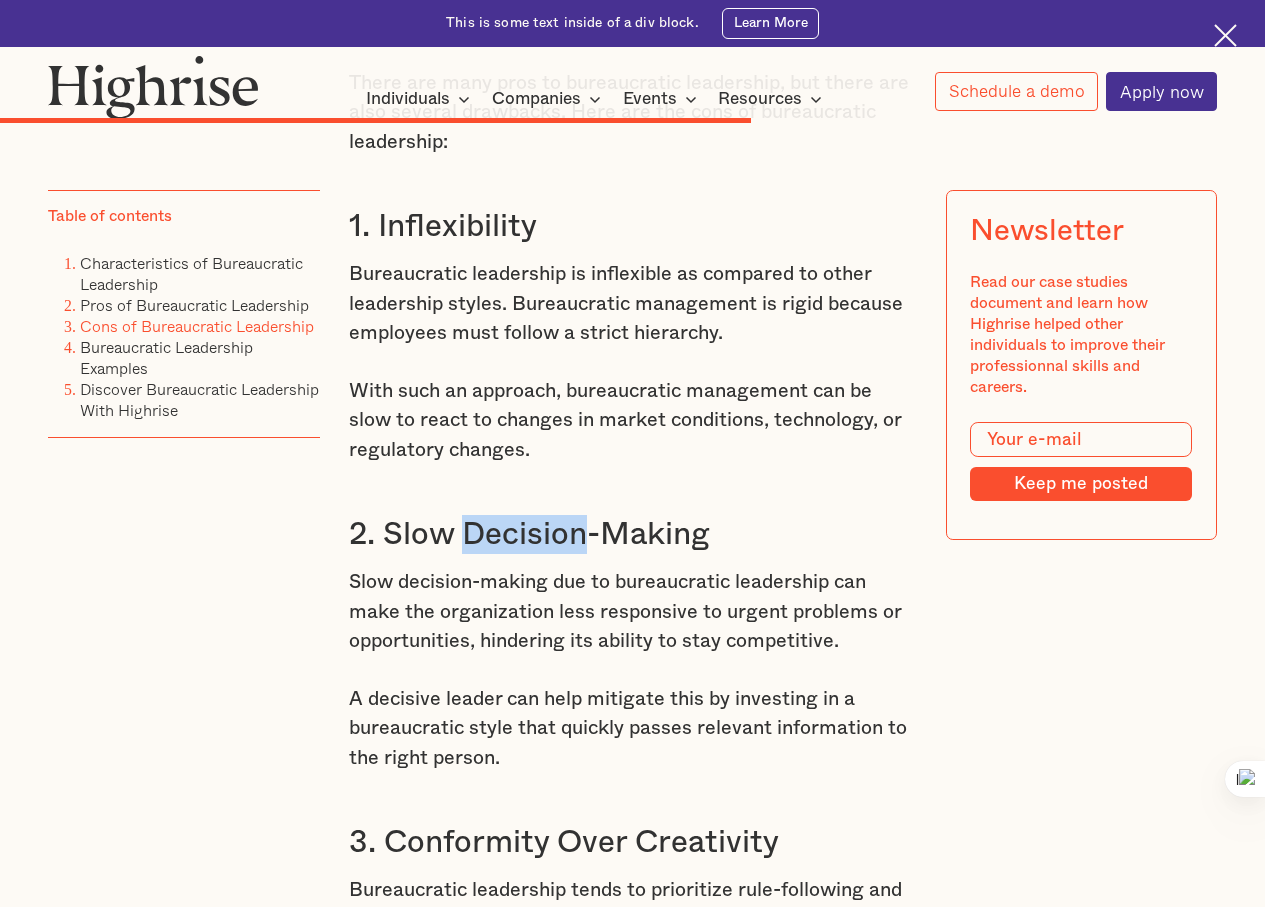 click on "2. Slow Decision-Making" at bounding box center [633, 534] 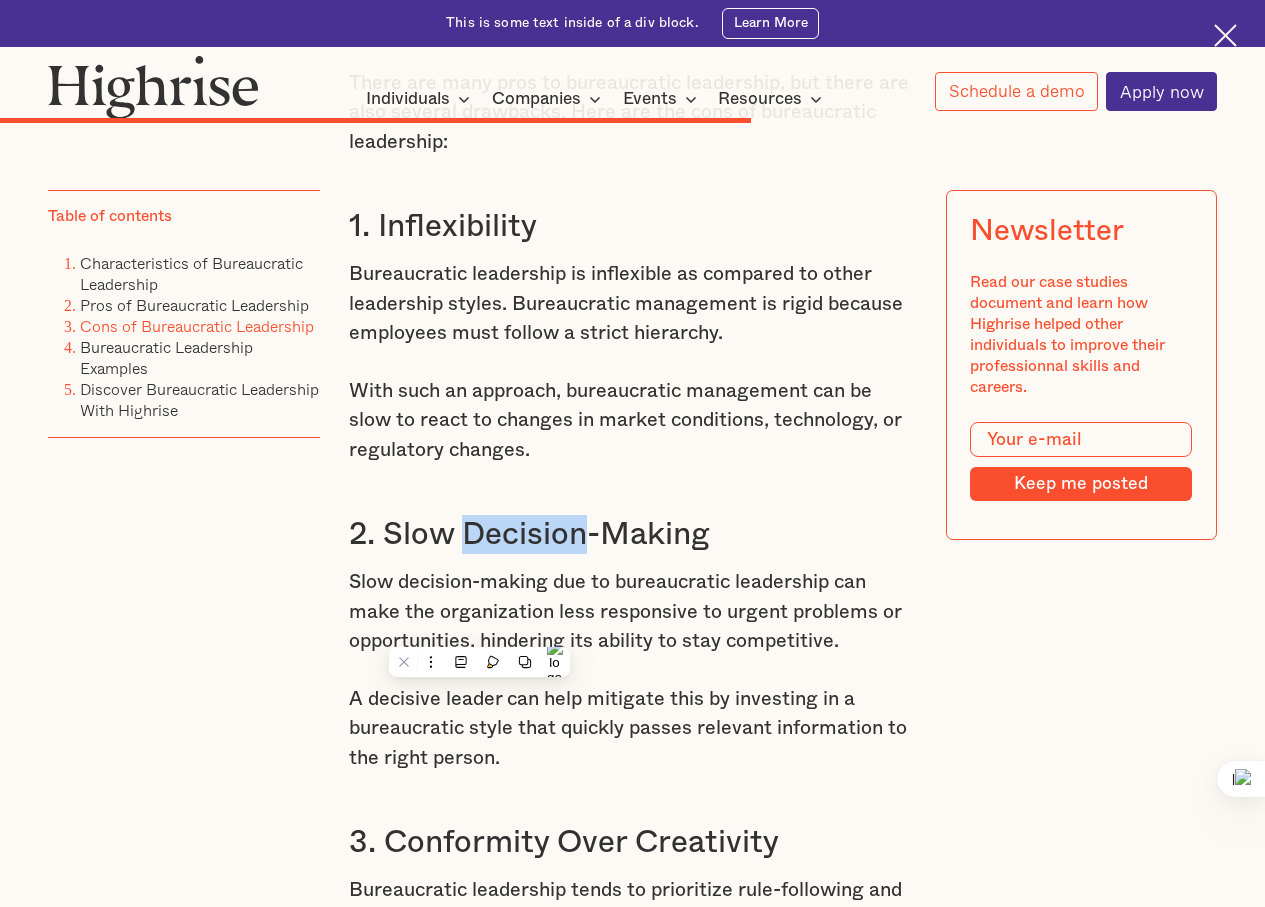 click on "2. Slow Decision-Making" at bounding box center [633, 534] 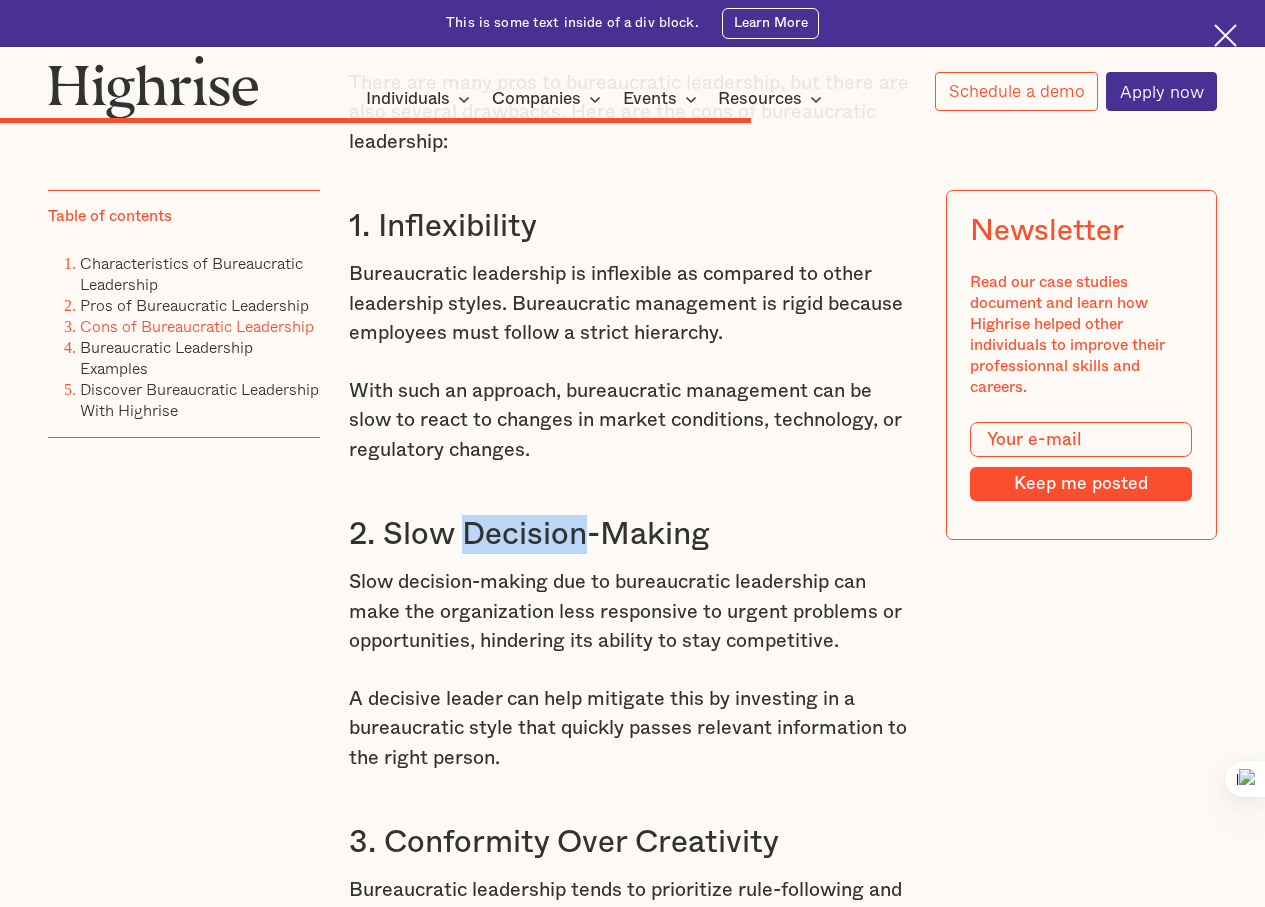 click on "2. Slow Decision-Making" at bounding box center [633, 534] 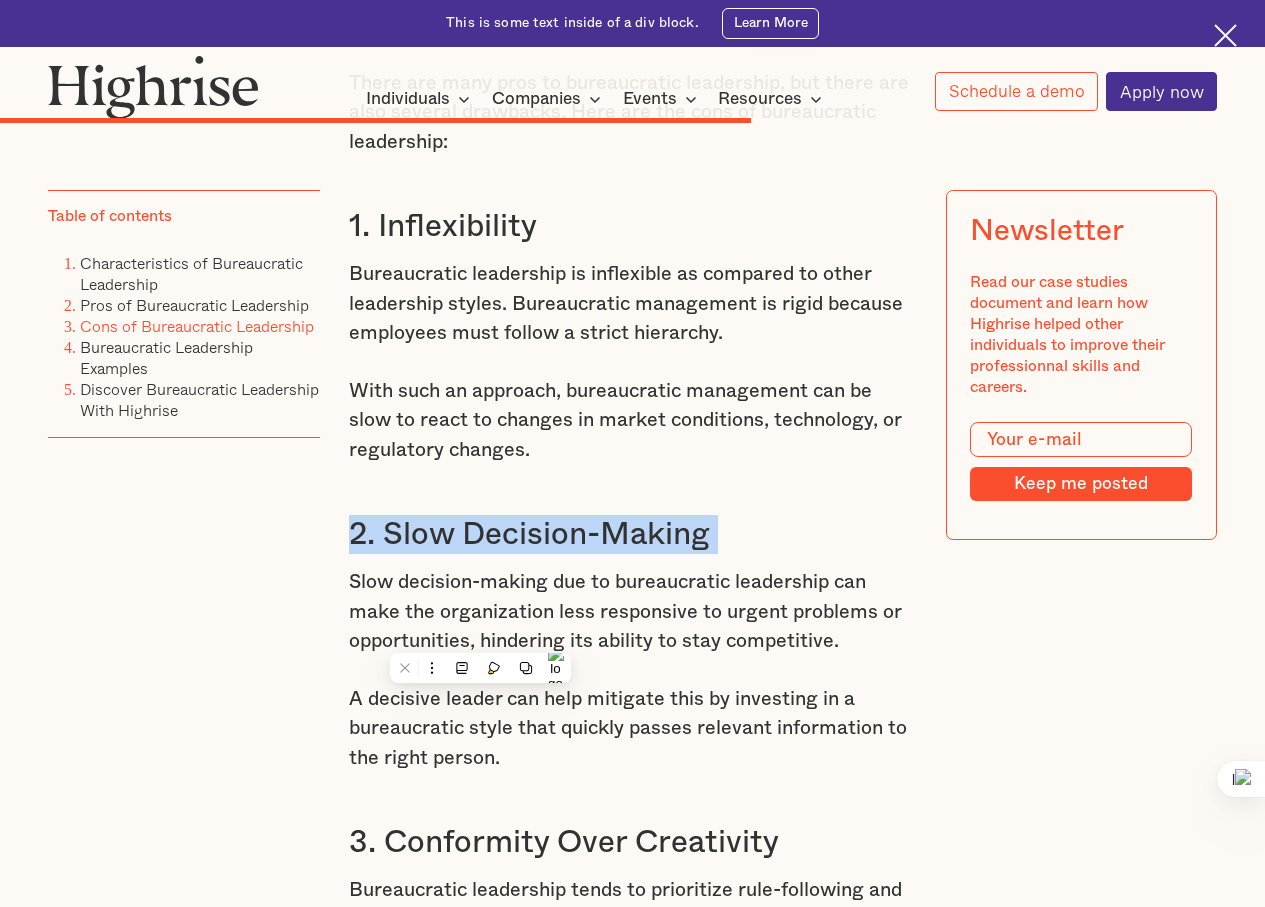 click on "2. Slow Decision-Making" at bounding box center (633, 534) 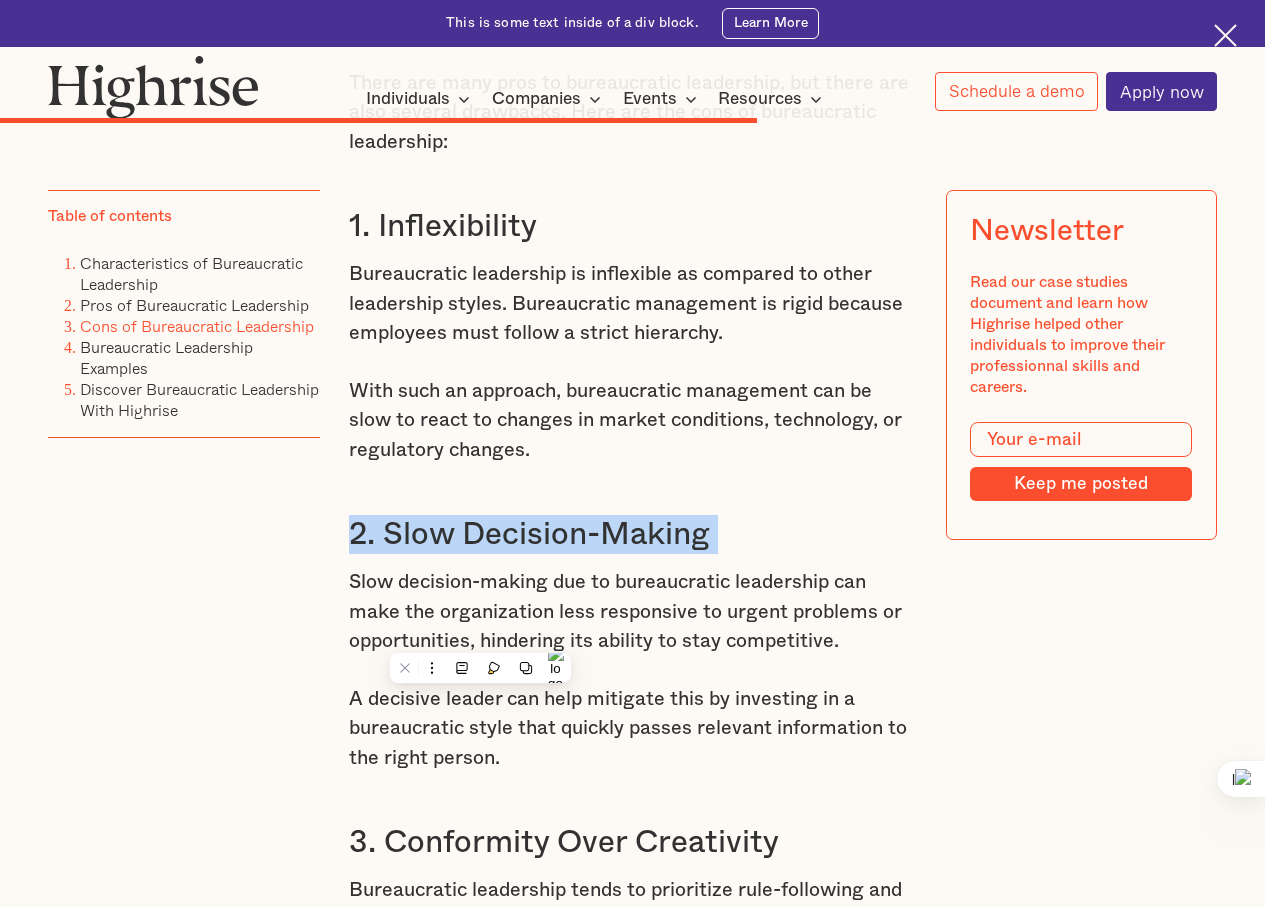 scroll, scrollTop: 9200, scrollLeft: 0, axis: vertical 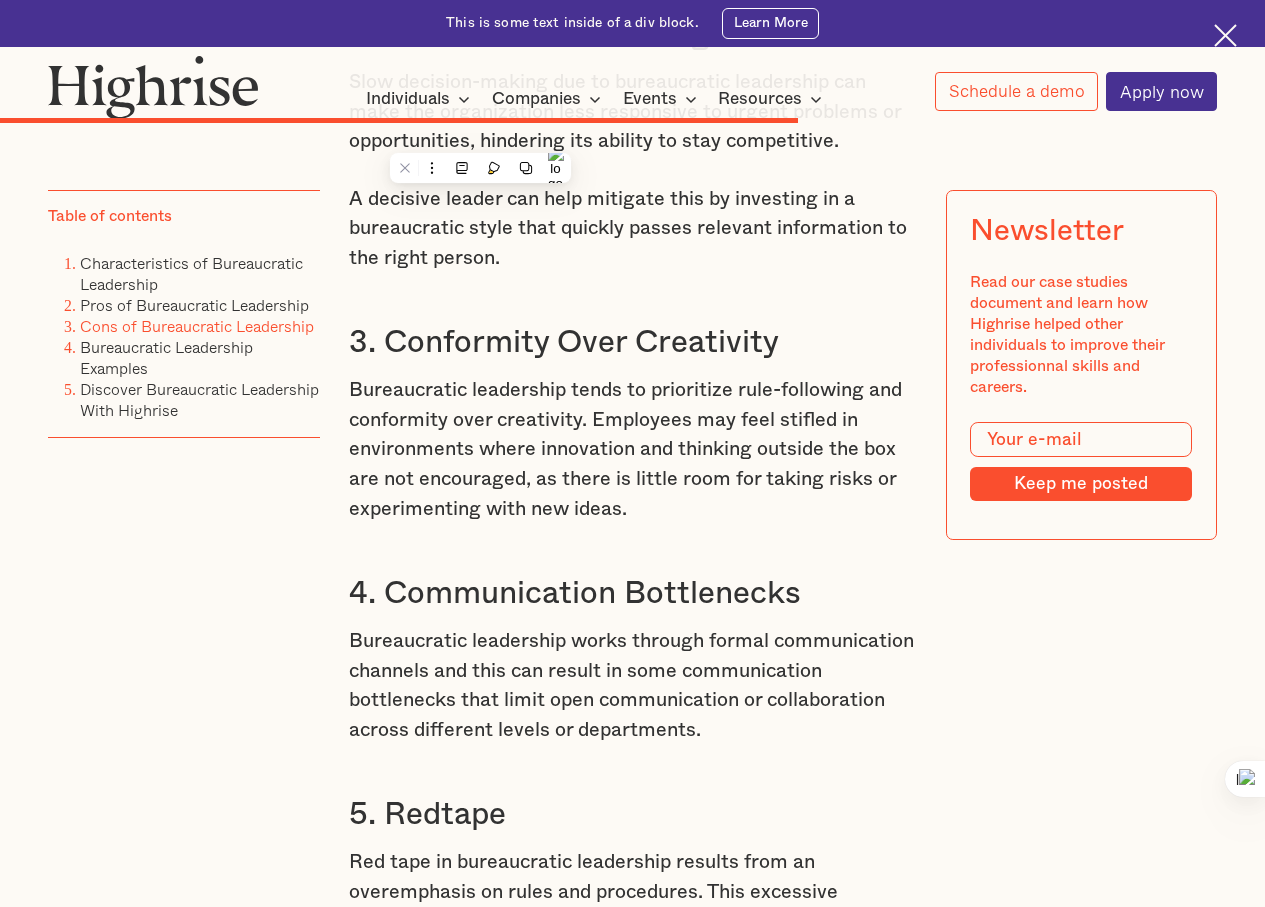 click on "3. Conformity Over Creativity" at bounding box center [633, 342] 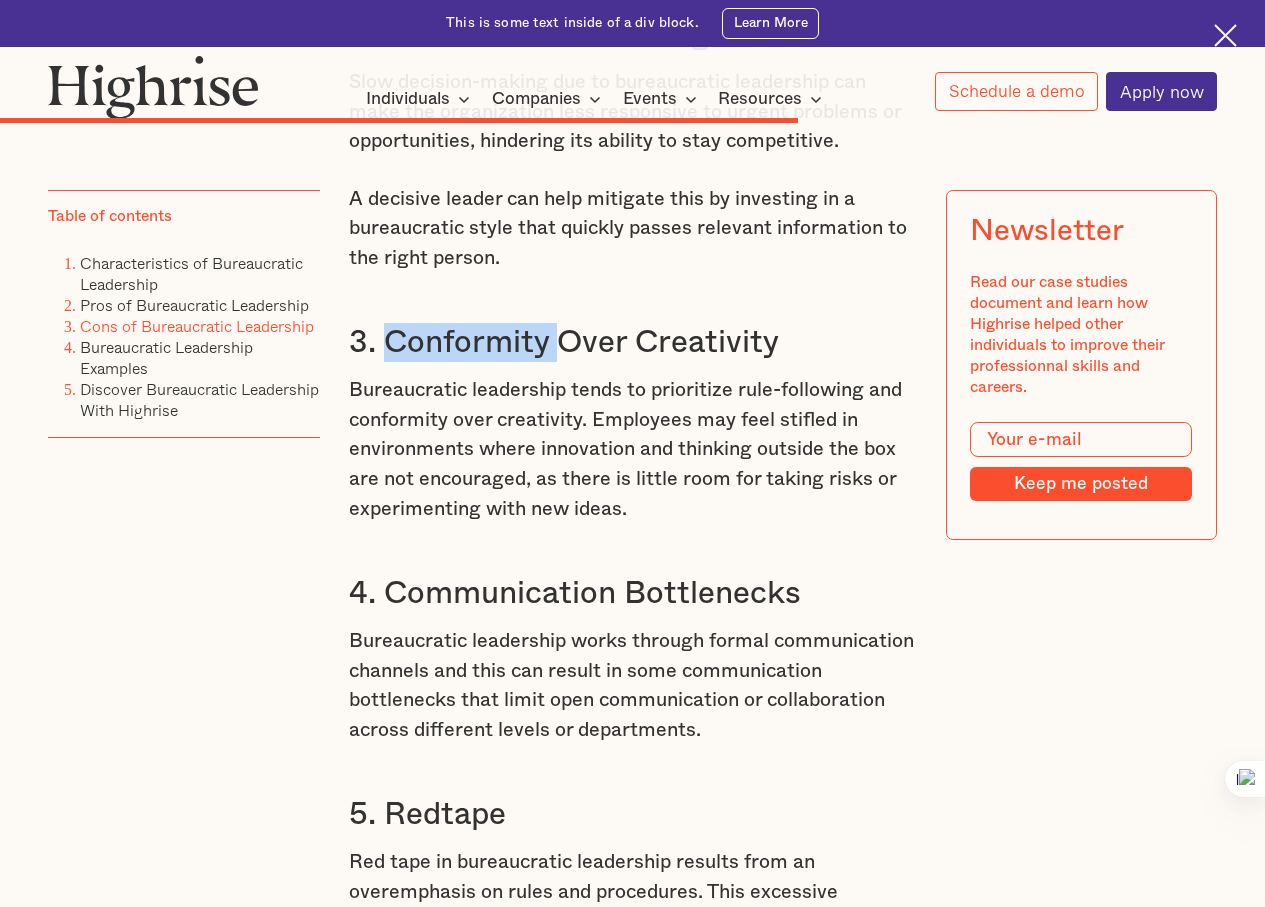 click on "3. Conformity Over Creativity" at bounding box center (633, 342) 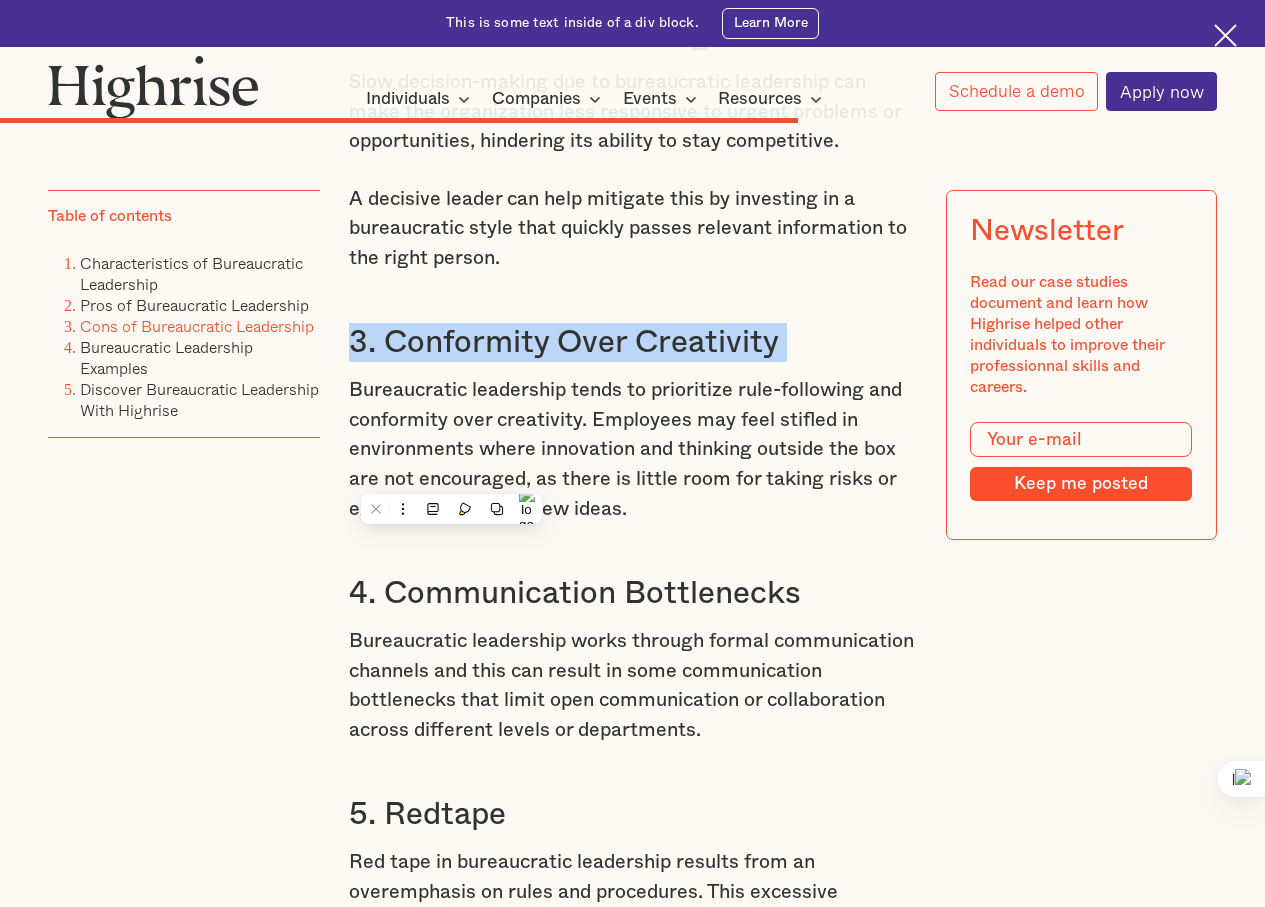 click on "3. Conformity Over Creativity" at bounding box center (633, 342) 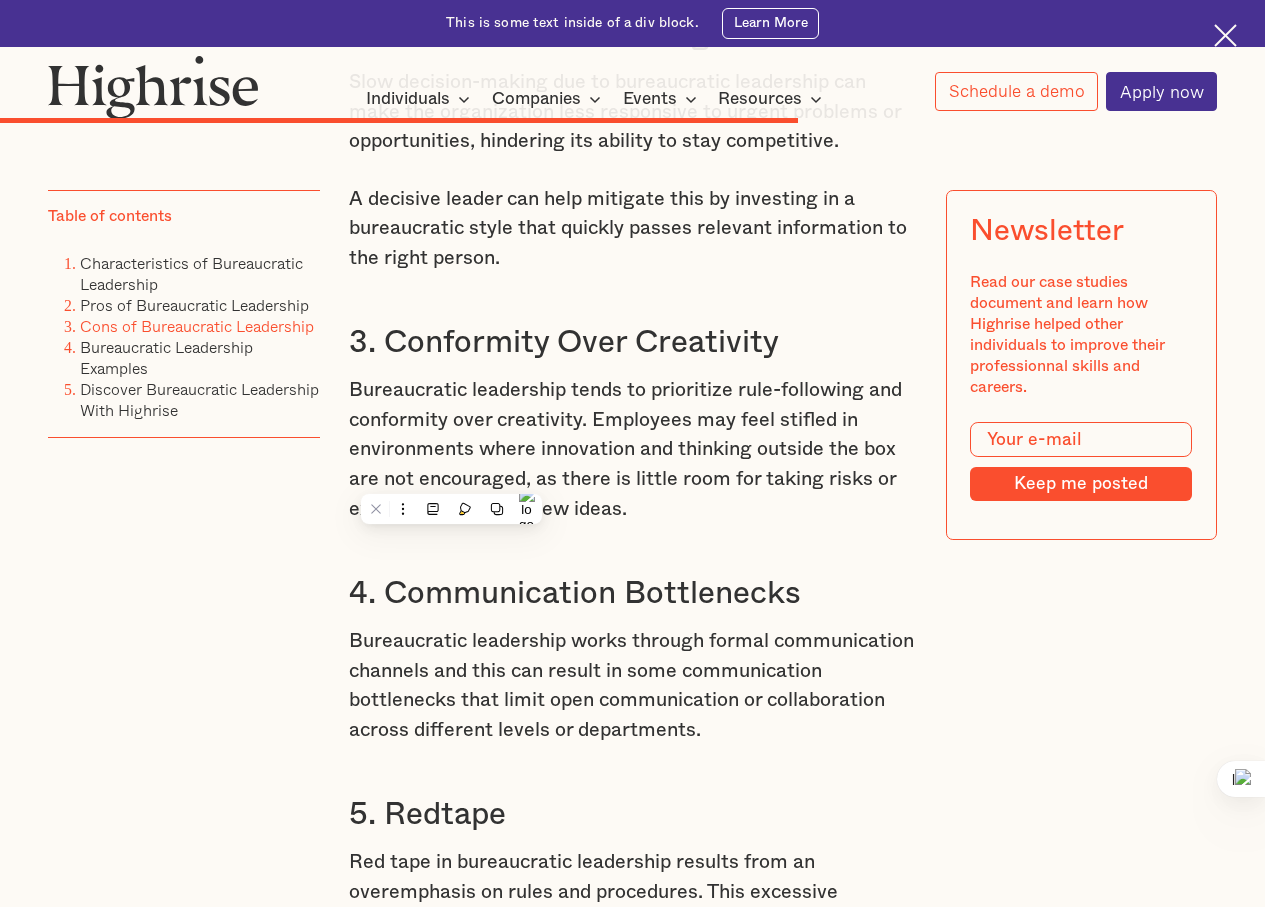 click on "4. Communication Bottlenecks" at bounding box center [633, 593] 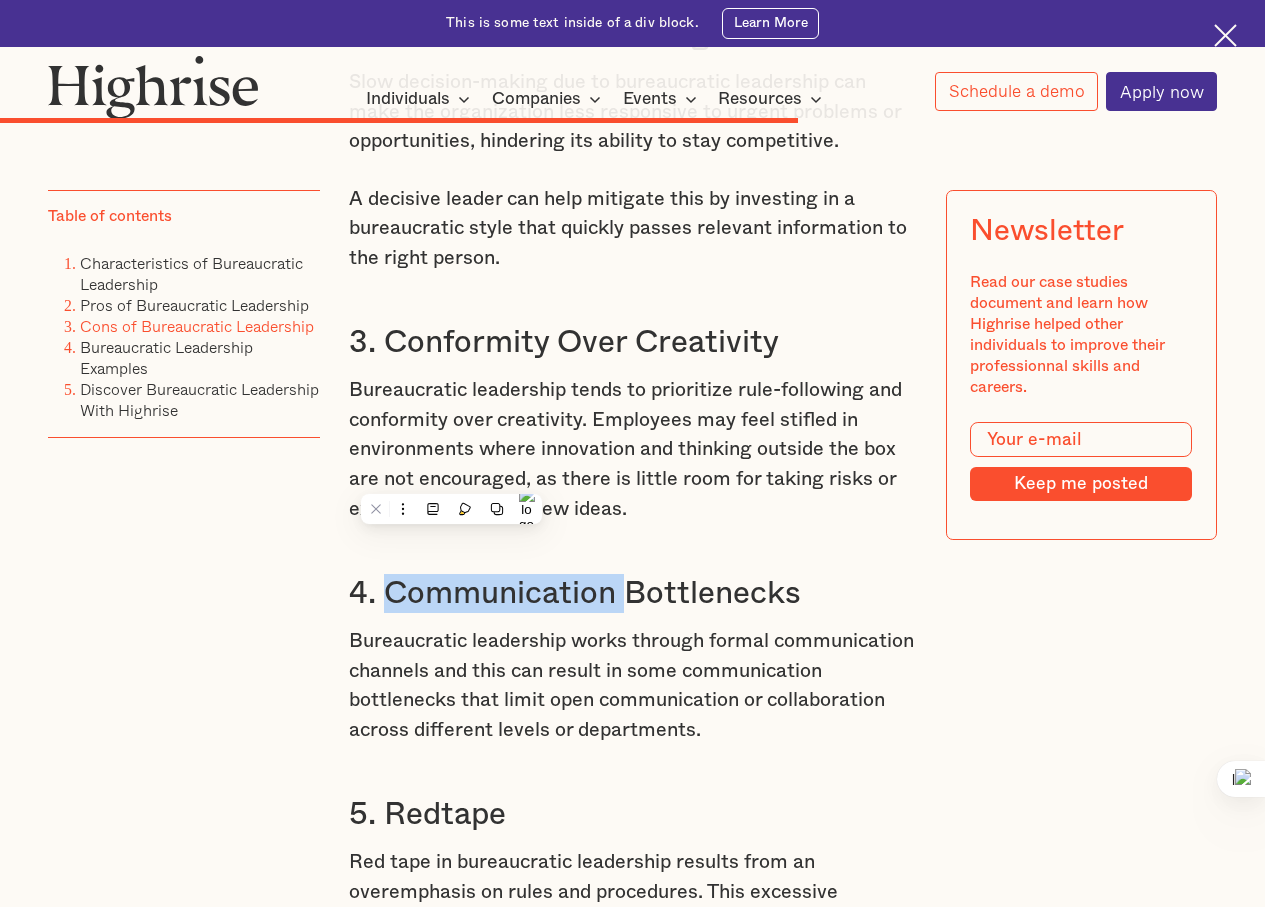 click on "4. Communication Bottlenecks" at bounding box center (633, 593) 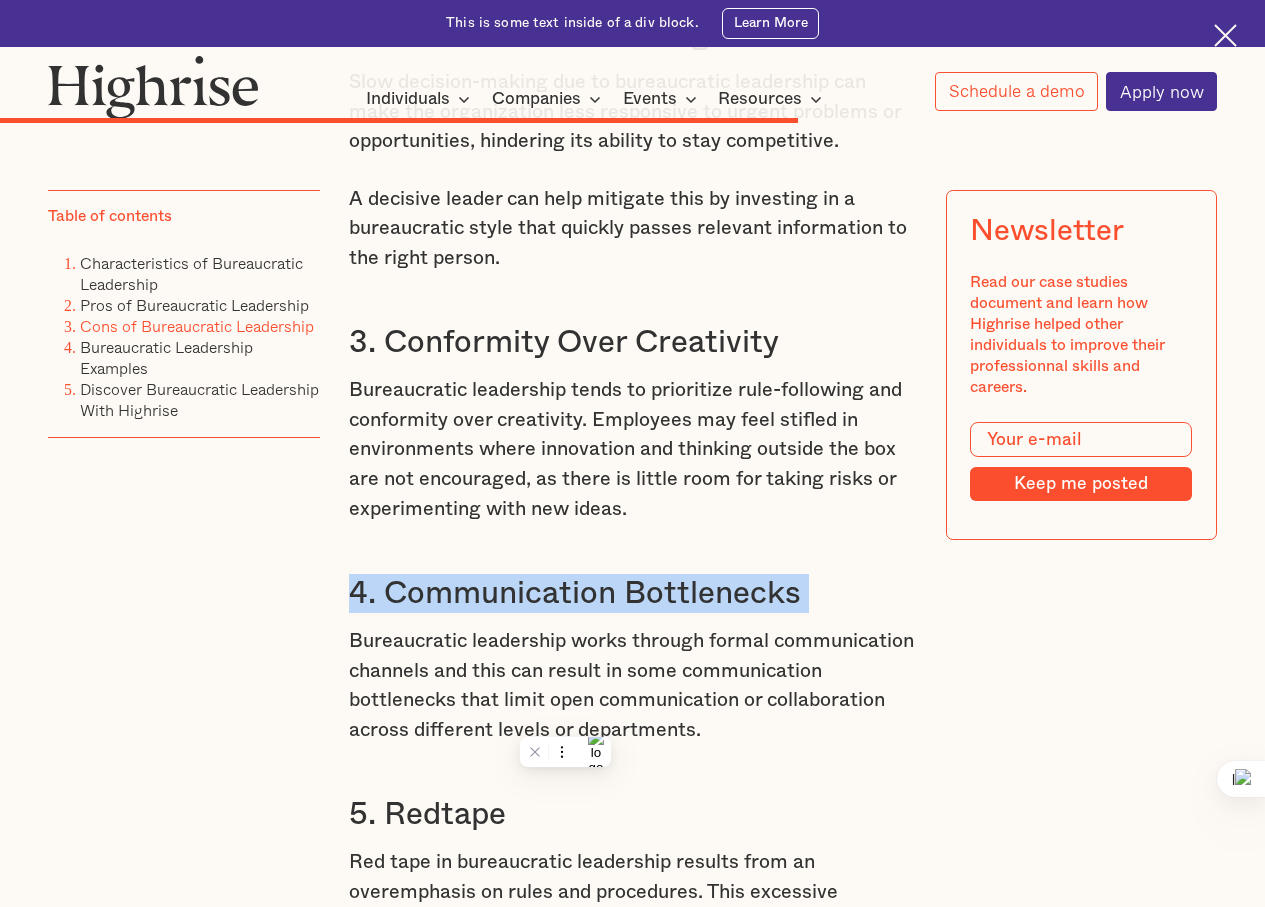 click on "4. Communication Bottlenecks" at bounding box center (633, 593) 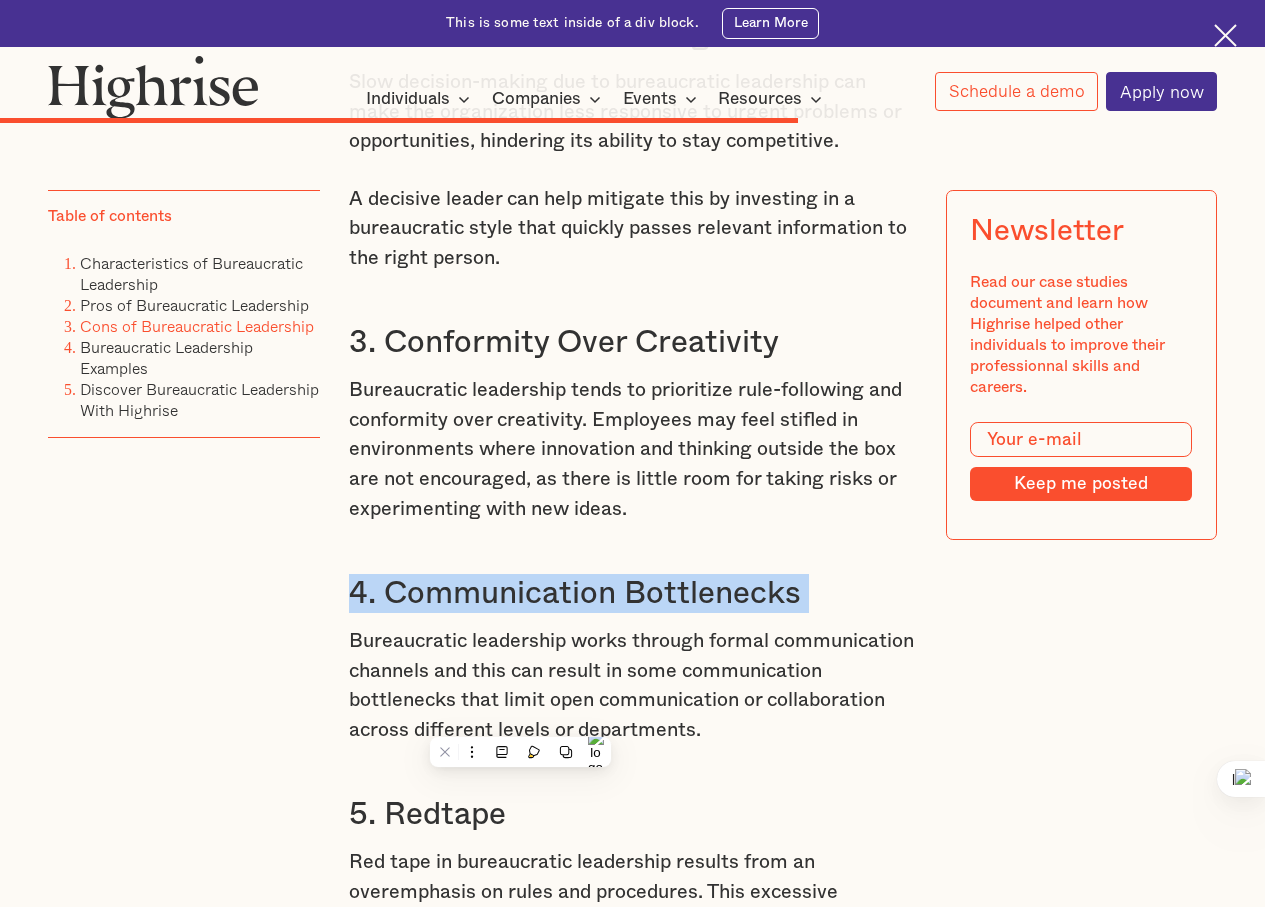 copy on "4. Communication Bottlenecks" 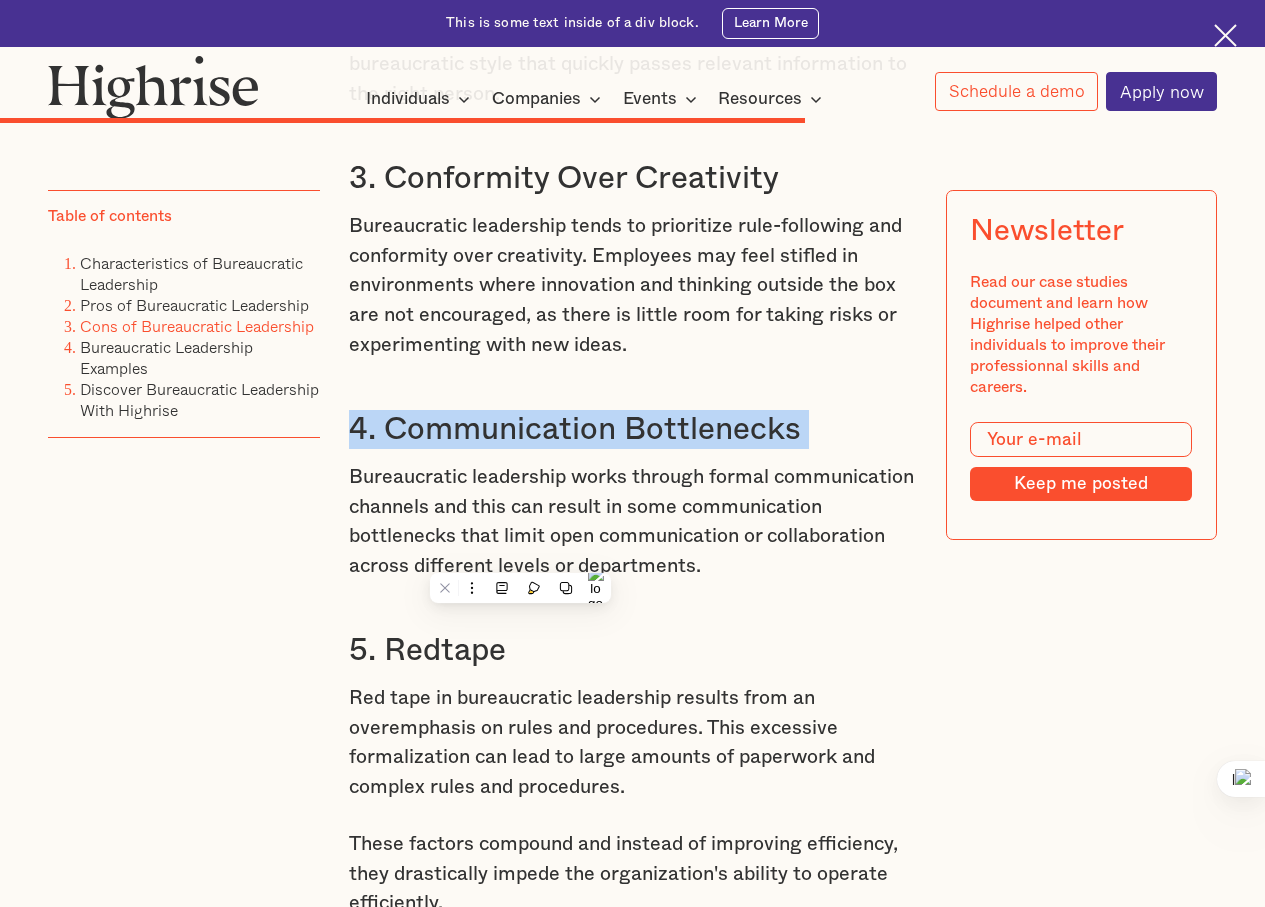scroll, scrollTop: 9800, scrollLeft: 0, axis: vertical 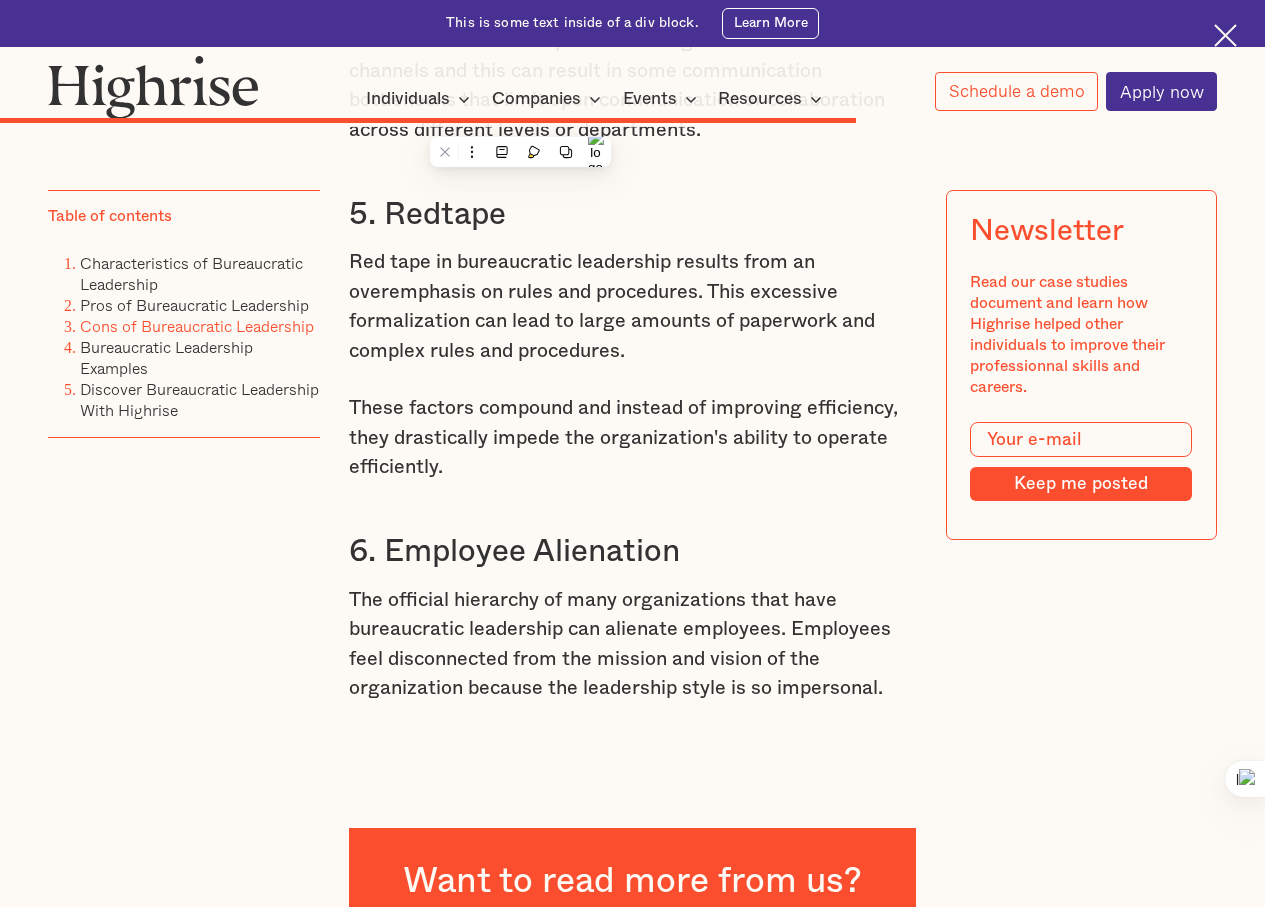 click on "Red tape in bureaucratic leadership results from an overemphasis on rules and procedures. This excessive formalization can lead to large amounts of paperwork and complex rules and procedures." at bounding box center [633, 307] 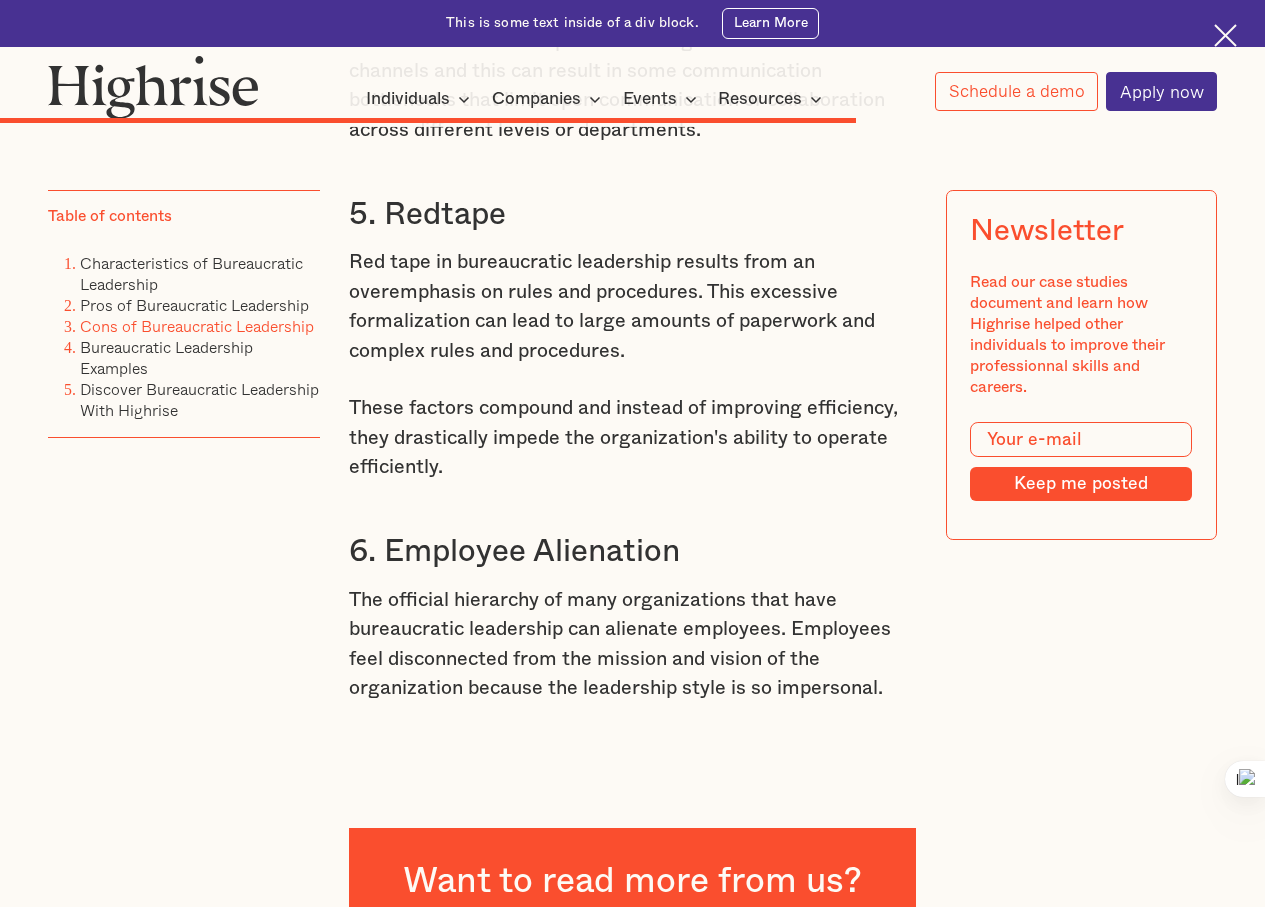 click on "Pros of Bureaucratic Leadership Now that we can identify a bureaucratic leader, it's time to find out why one would choose this leadership style. Here are some pros of bureaucratic leadership: 1. Efficiency in Large Organizations A bureaucratic leader is the best person to manage a large organization with complex interactions between different departments. A clear chain of command and established rules for the division of labor clearly define who is responsible for what. This makes the organization more efficient because there is less confusion around scope, chain of command, and responsibility. 2. Consistency and Stability The world is rarely stable and changes in the business environment can quickly throw off a business without established rules or a consistent management style. Bureaucratic leadership helps maintain consistency and stability because decisions are based on set guidelines, reducing the risk of arbitrary actions or decisions. 3. Fair Treatment for Everyone leadership styles. ‍ ‍" at bounding box center (633, -1368) 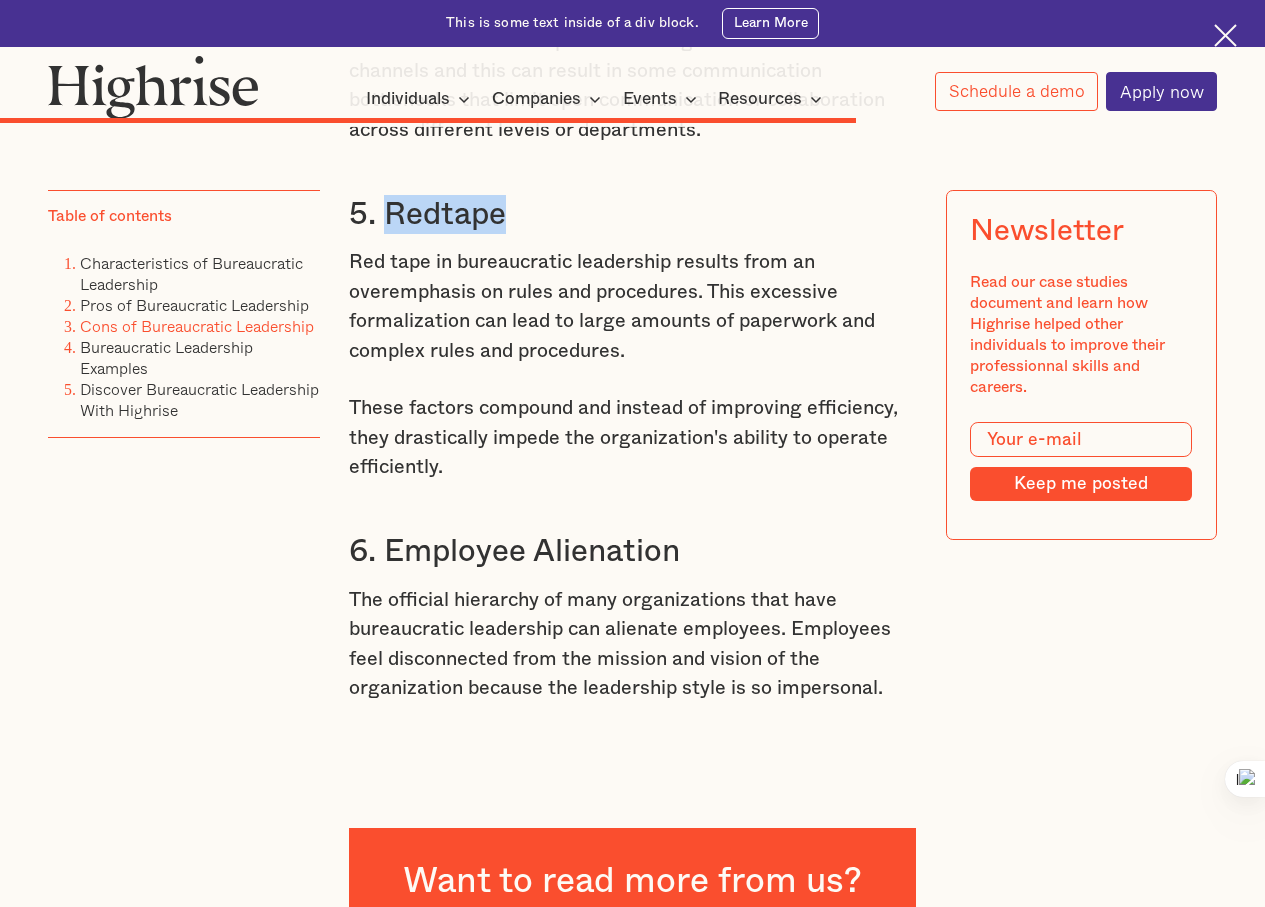 click on "5. Redtape" at bounding box center (633, 214) 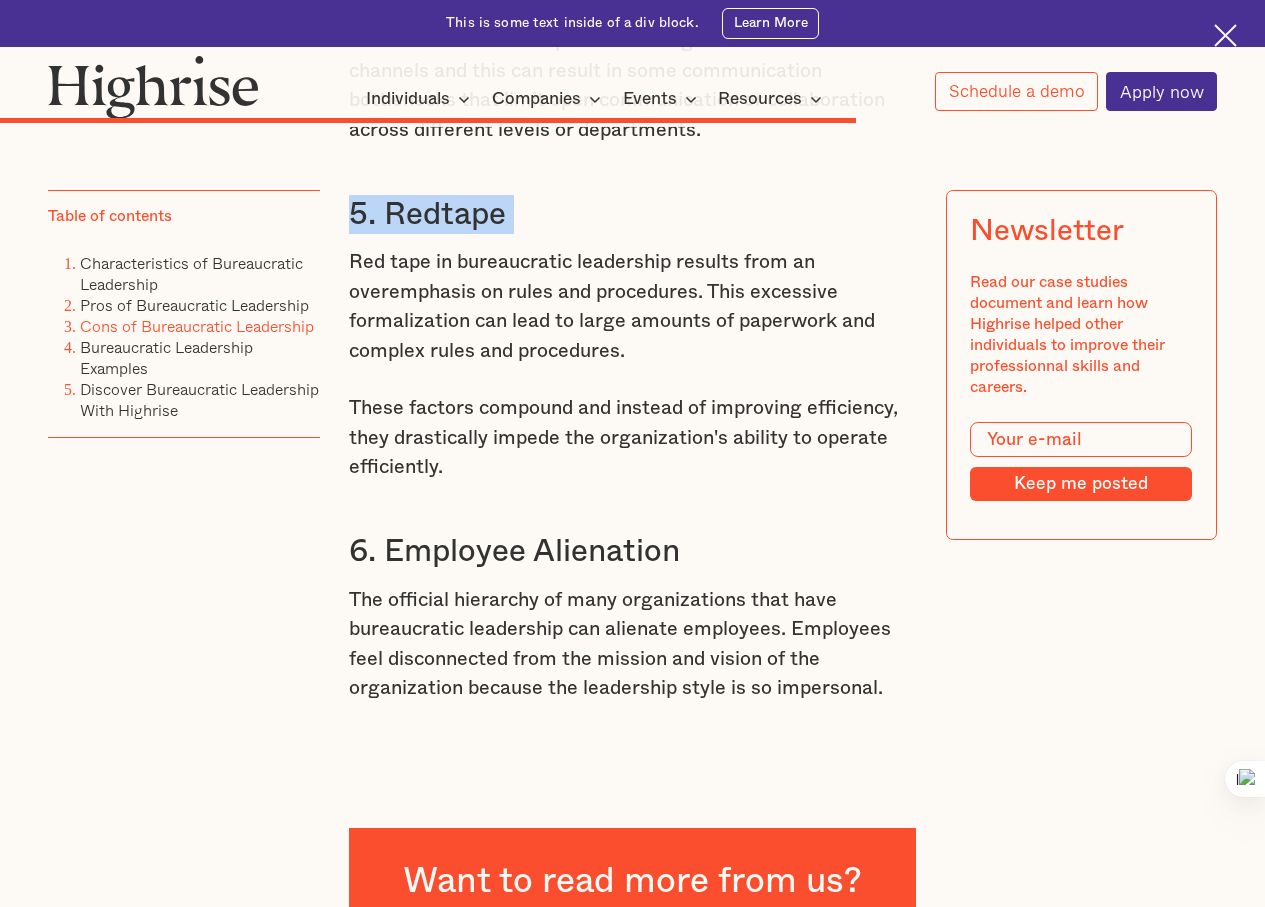 click on "5. Redtape" at bounding box center [633, 214] 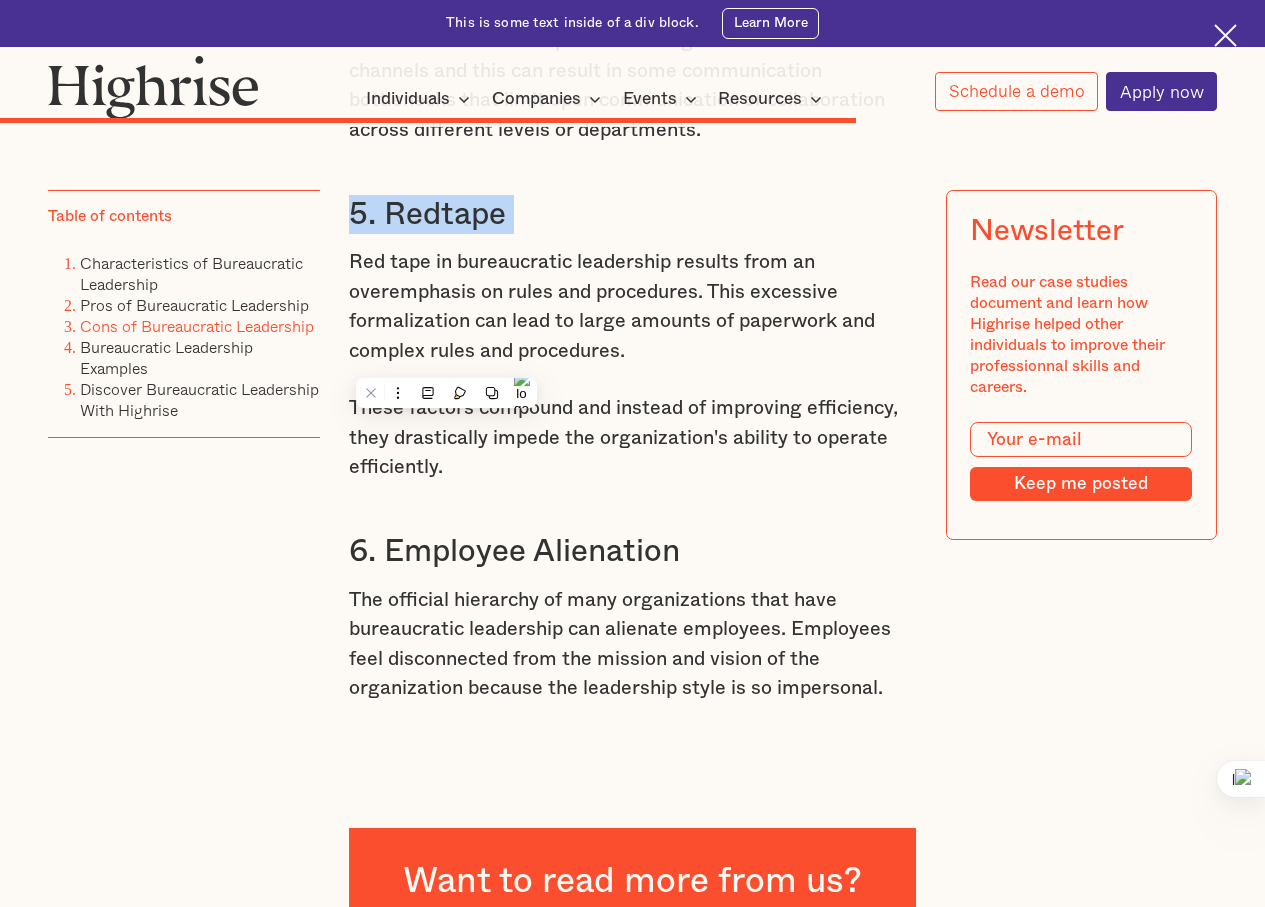 copy on "5. Redtape" 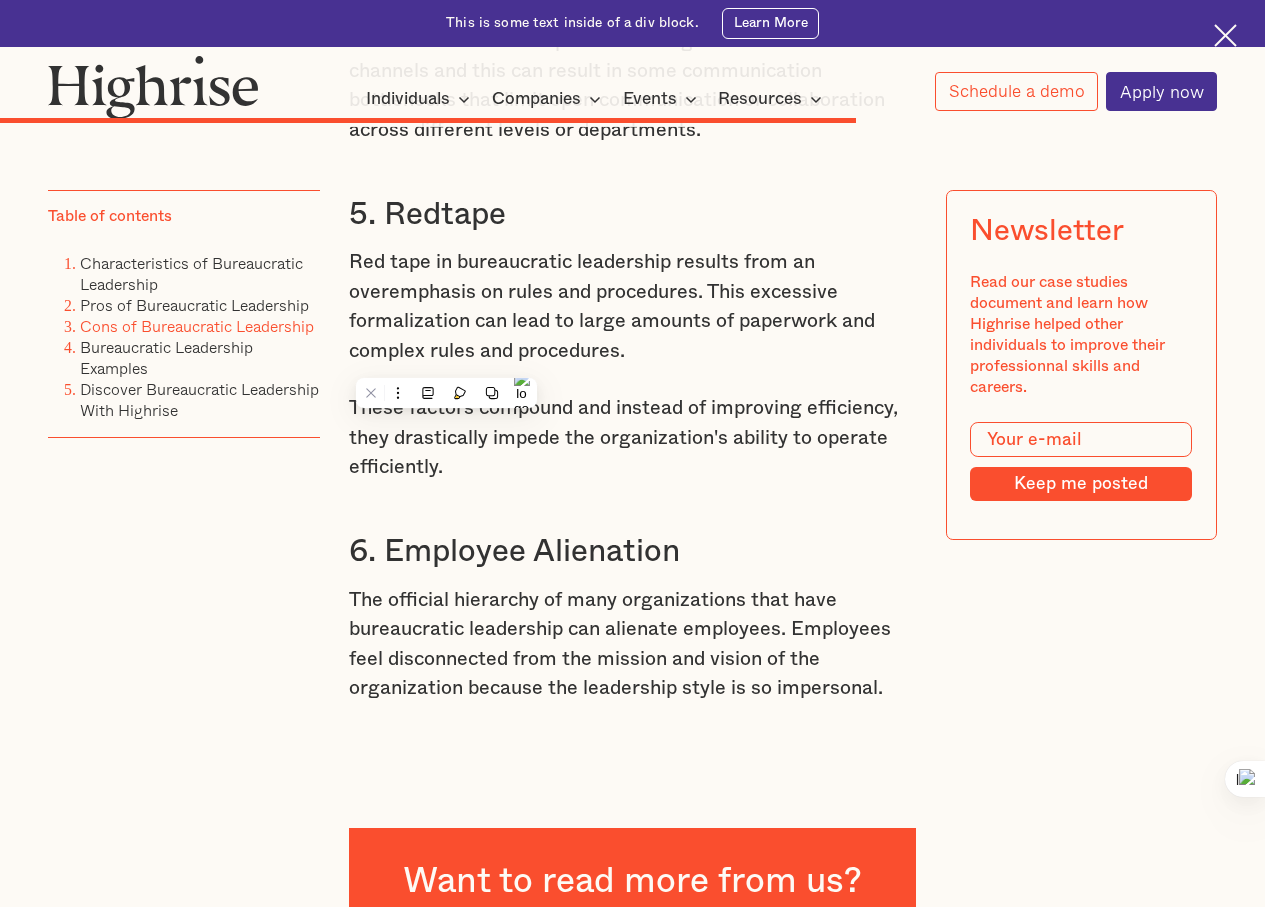 click on "Pros of Bureaucratic Leadership Now that we can identify a bureaucratic leader, it's time to find out why one would choose this leadership style. Here are some pros of bureaucratic leadership: 1. Efficiency in Large Organizations A bureaucratic leader is the best person to manage a large organization with complex interactions between different departments. A clear chain of command and established rules for the division of labor clearly define who is responsible for what. This makes the organization more efficient because there is less confusion around scope, chain of command, and responsibility. 2. Consistency and Stability The world is rarely stable and changes in the business environment can quickly throw off a business without established rules or a consistent management style. Bureaucratic leadership helps maintain consistency and stability because decisions are based on set guidelines, reducing the risk of arbitrary actions or decisions. 3. Fair Treatment for Everyone leadership styles. ‍ ‍" at bounding box center [633, -1368] 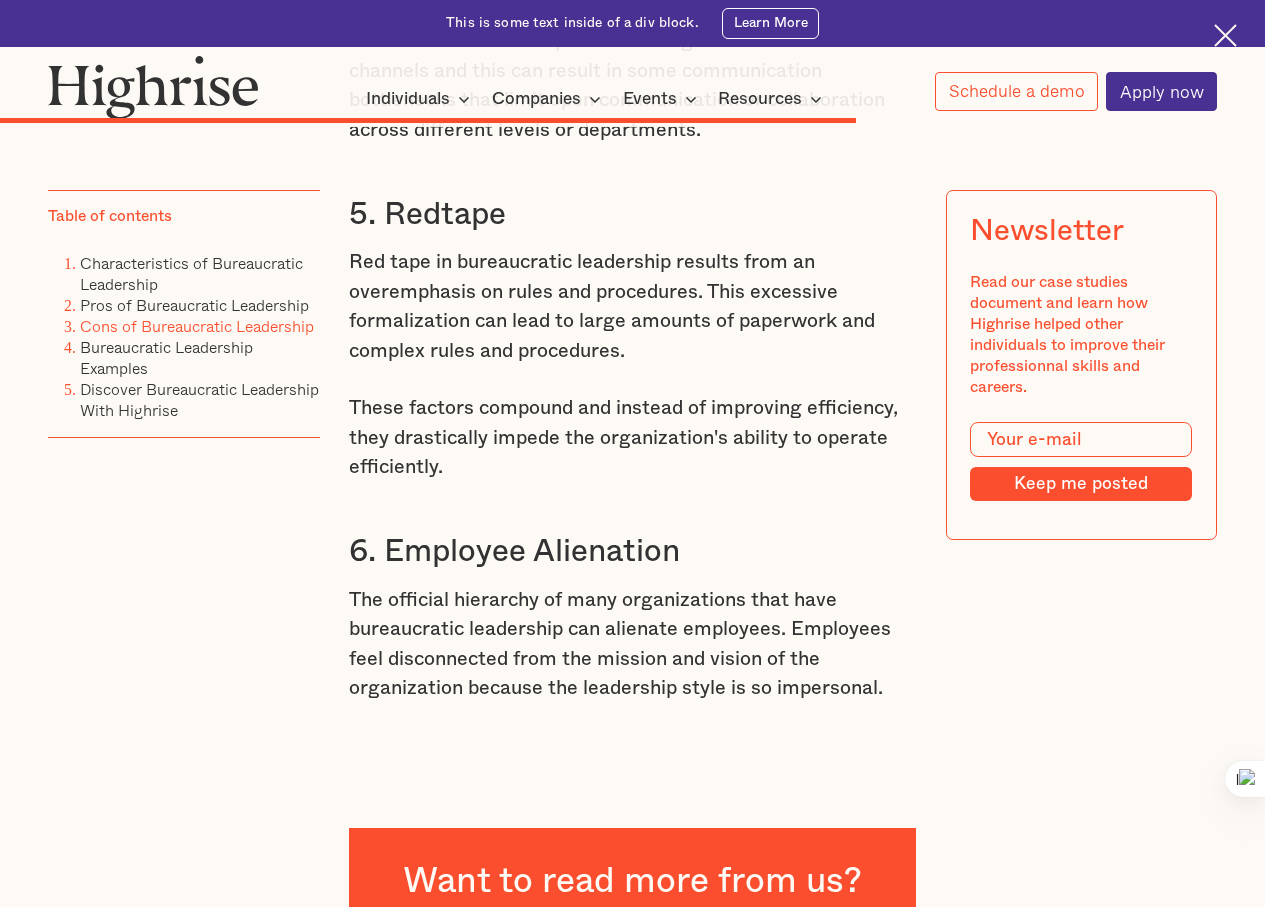 click on "6. Employee Alienation" at bounding box center [633, 551] 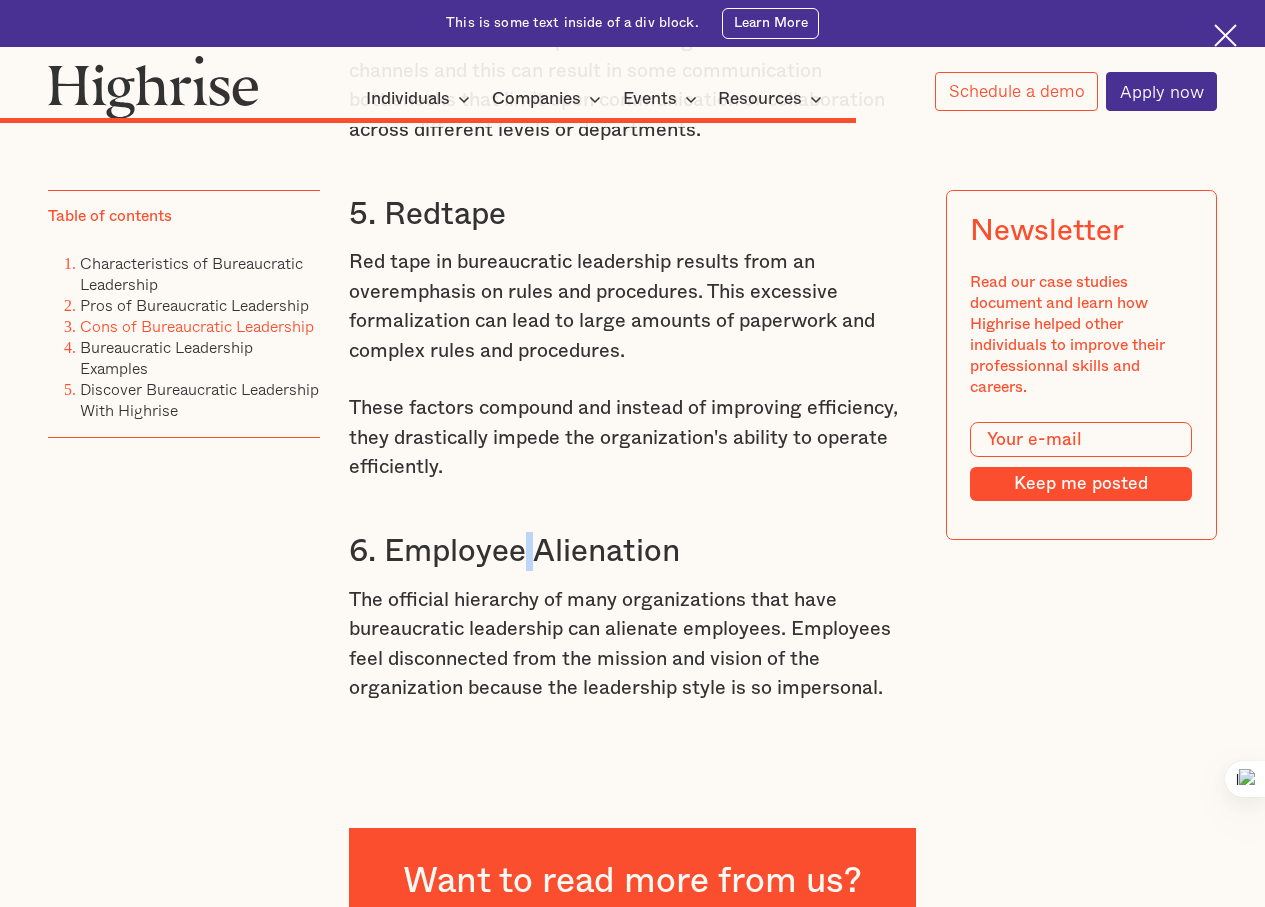 click on "6. Employee Alienation" at bounding box center (633, 551) 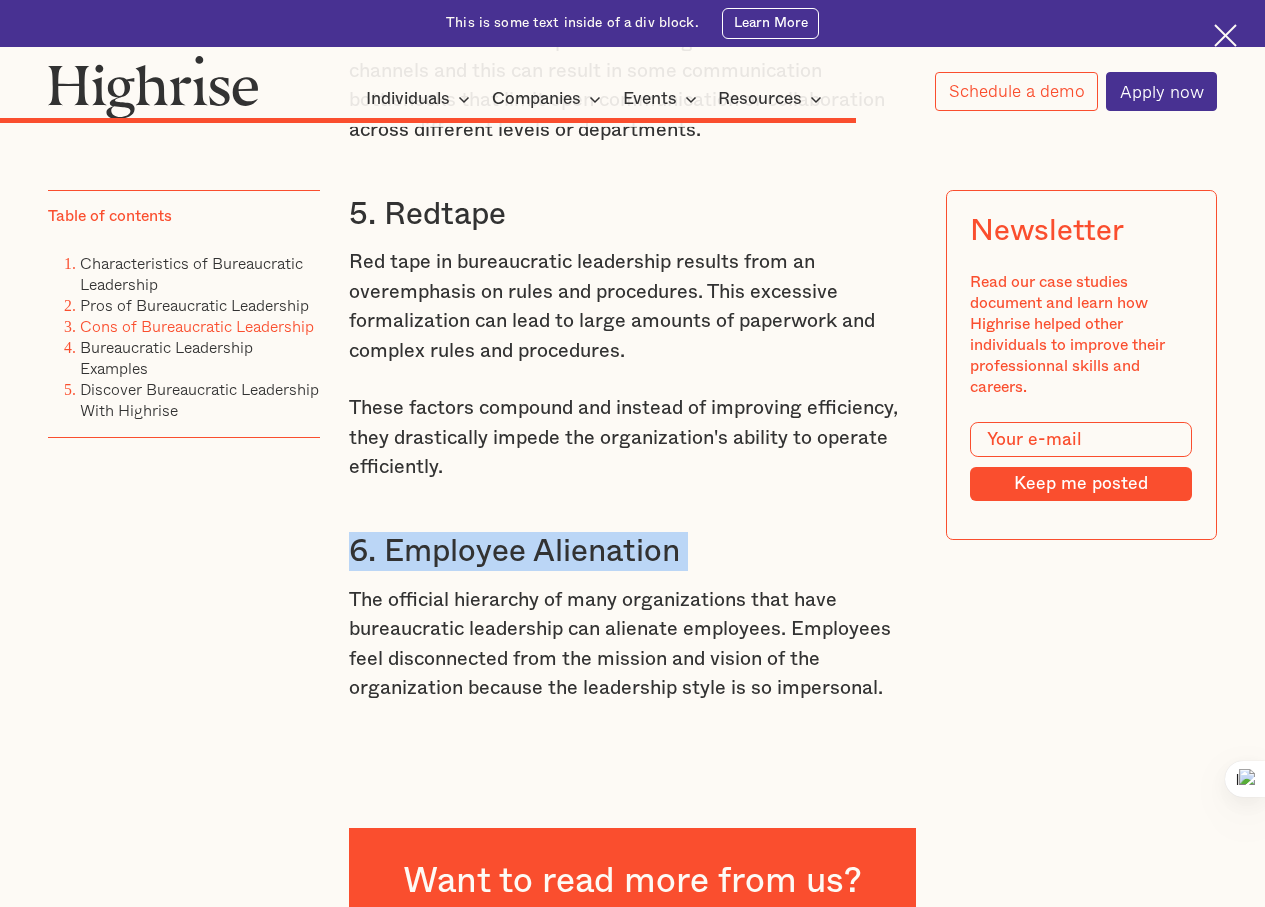 click on "6. Employee Alienation" at bounding box center (633, 551) 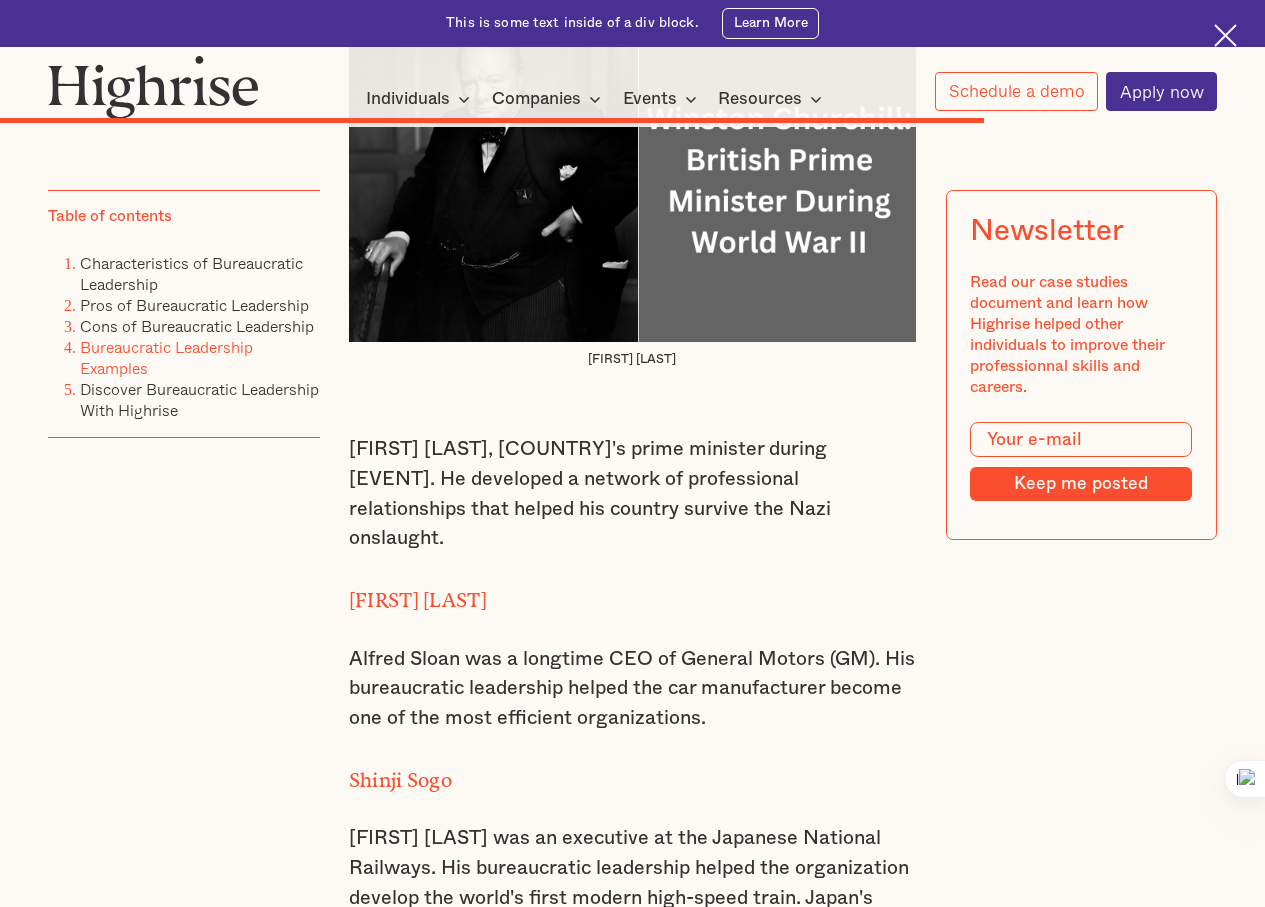 scroll, scrollTop: 11300, scrollLeft: 0, axis: vertical 